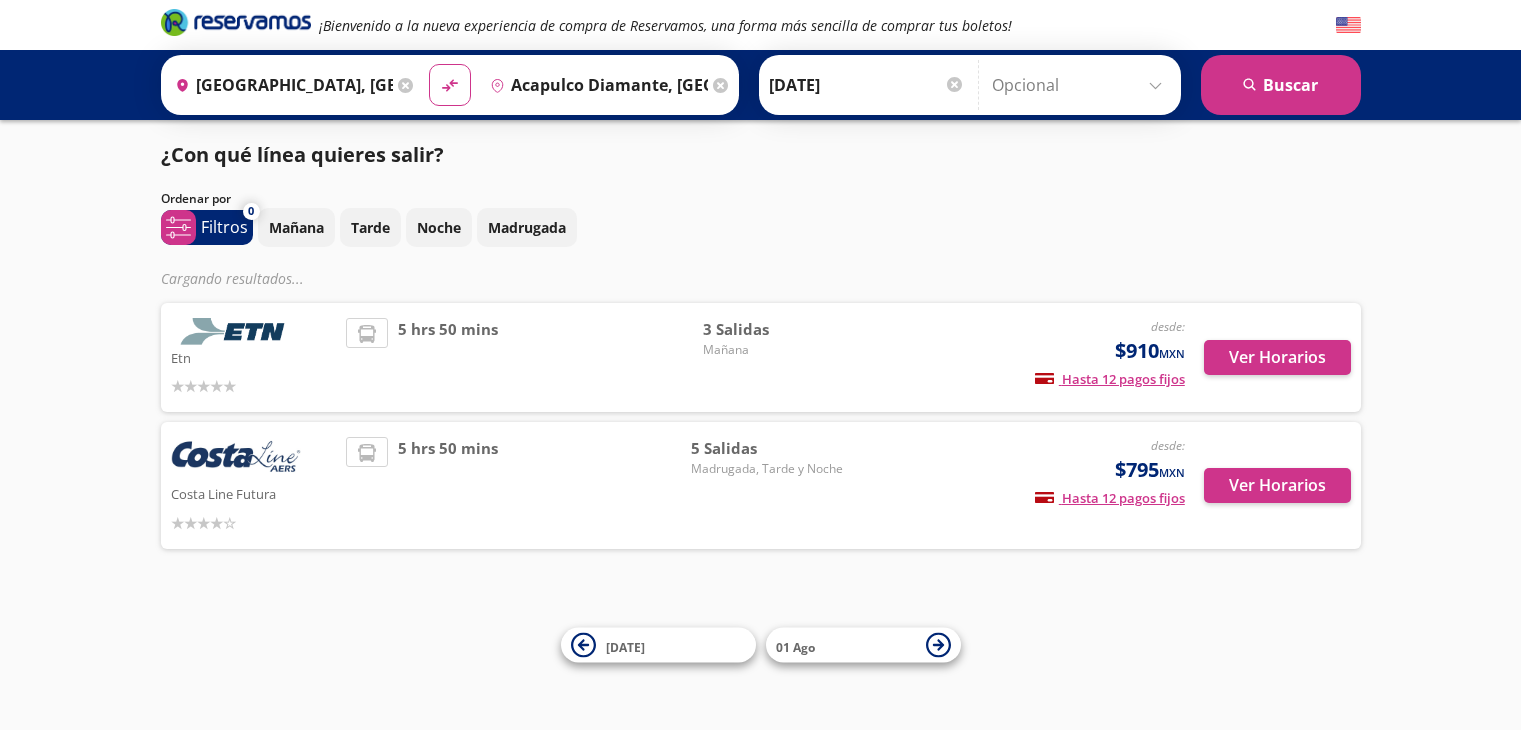 scroll, scrollTop: 0, scrollLeft: 0, axis: both 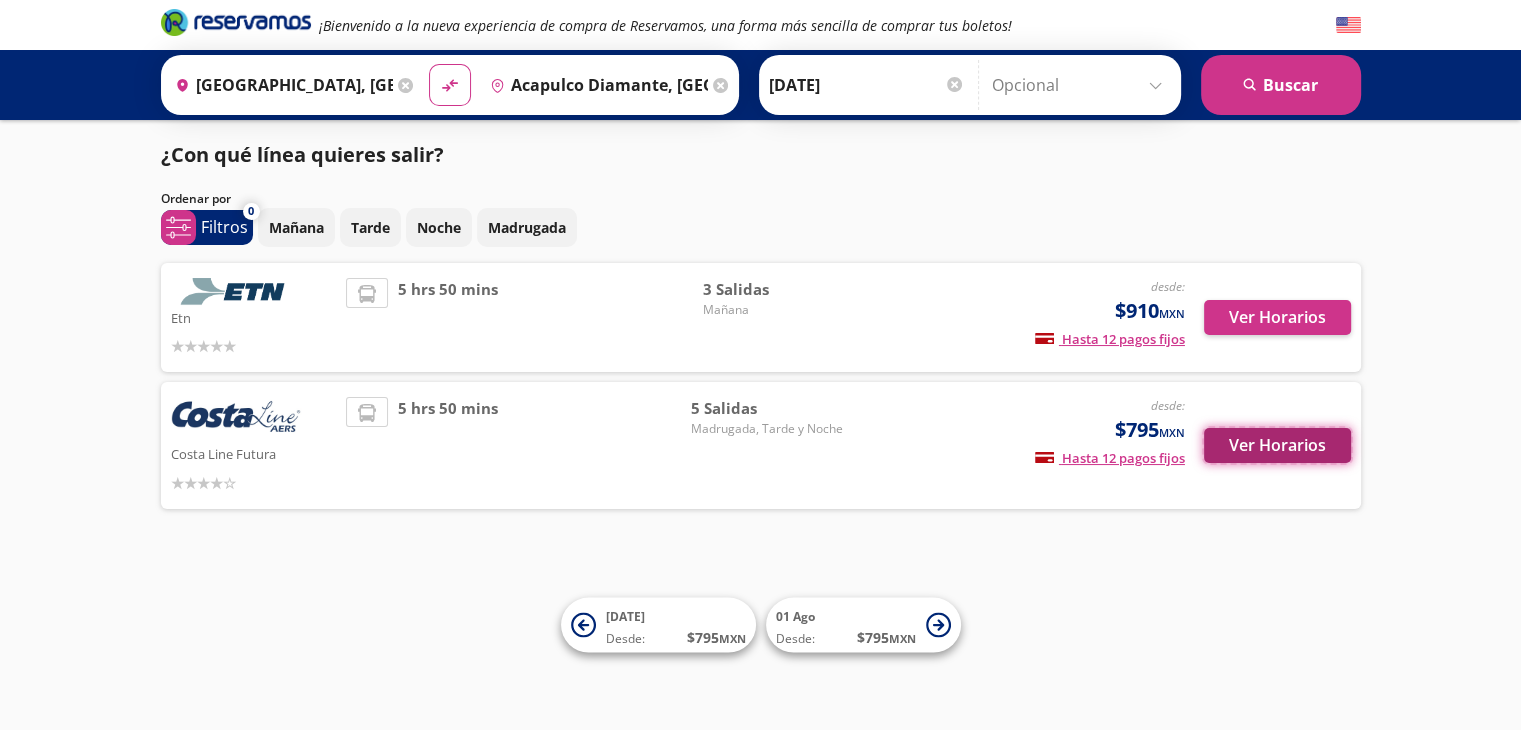 click on "Ver Horarios" at bounding box center (1277, 445) 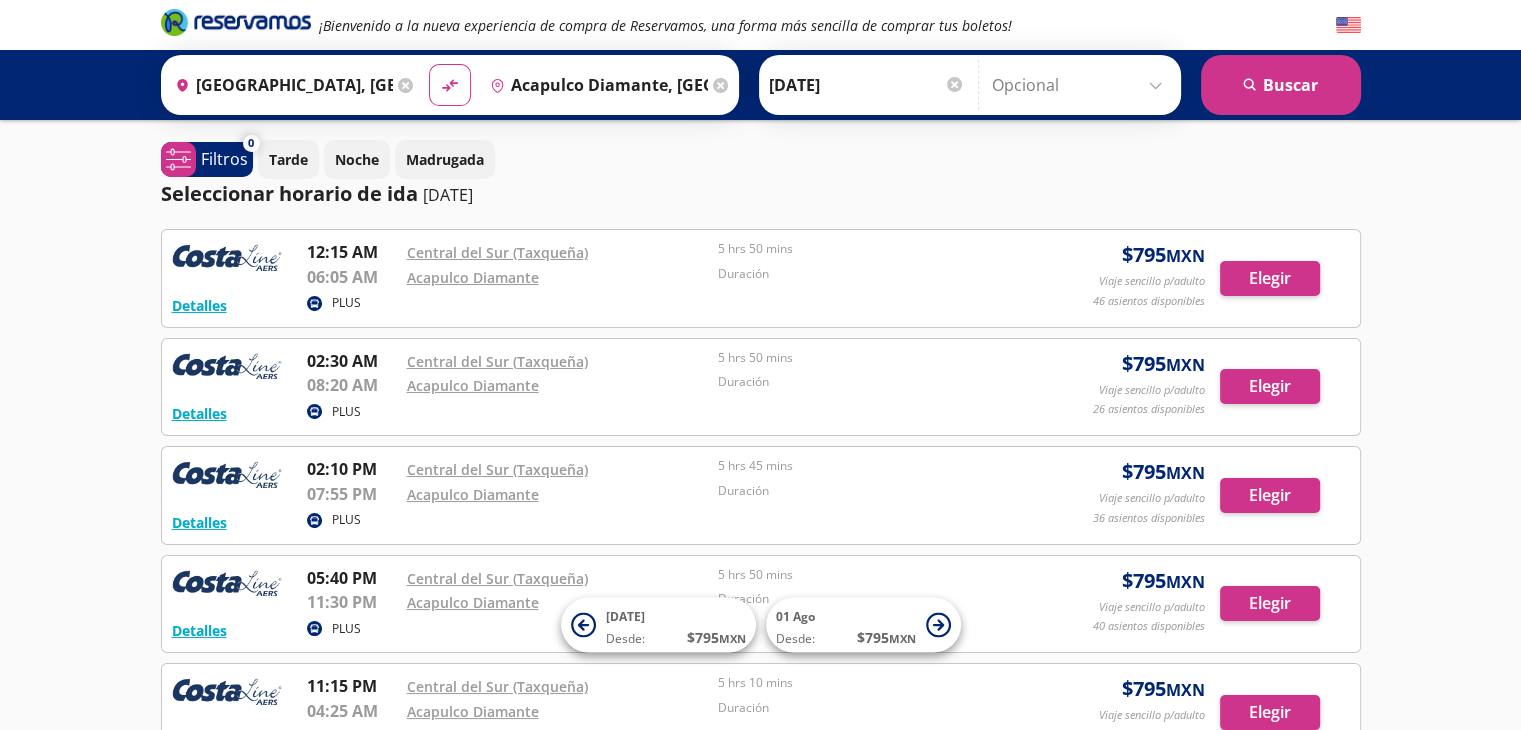 click on "Detalles PLUS 02:10 PM Central del Sur (Taxqueña) 07:55 PM Acapulco Diamante 5 hrs 45 mins Duración $ 795  MXN Viaje sencillo p/adulto 36 asientos disponibles Elegir 36 asientos disponibles Detalles Elegir" at bounding box center [761, 495] 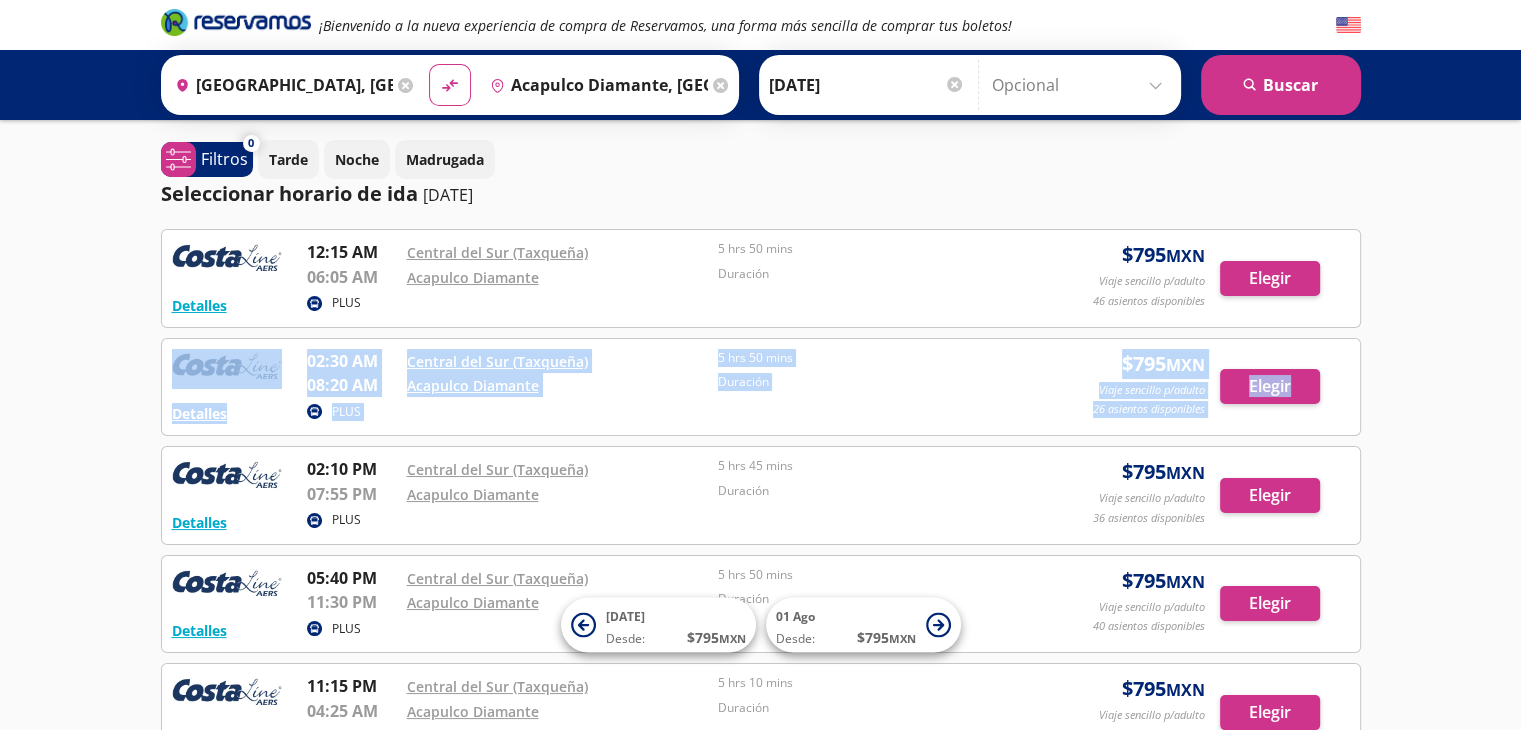 drag, startPoint x: 1519, startPoint y: 261, endPoint x: 1535, endPoint y: 345, distance: 85.51023 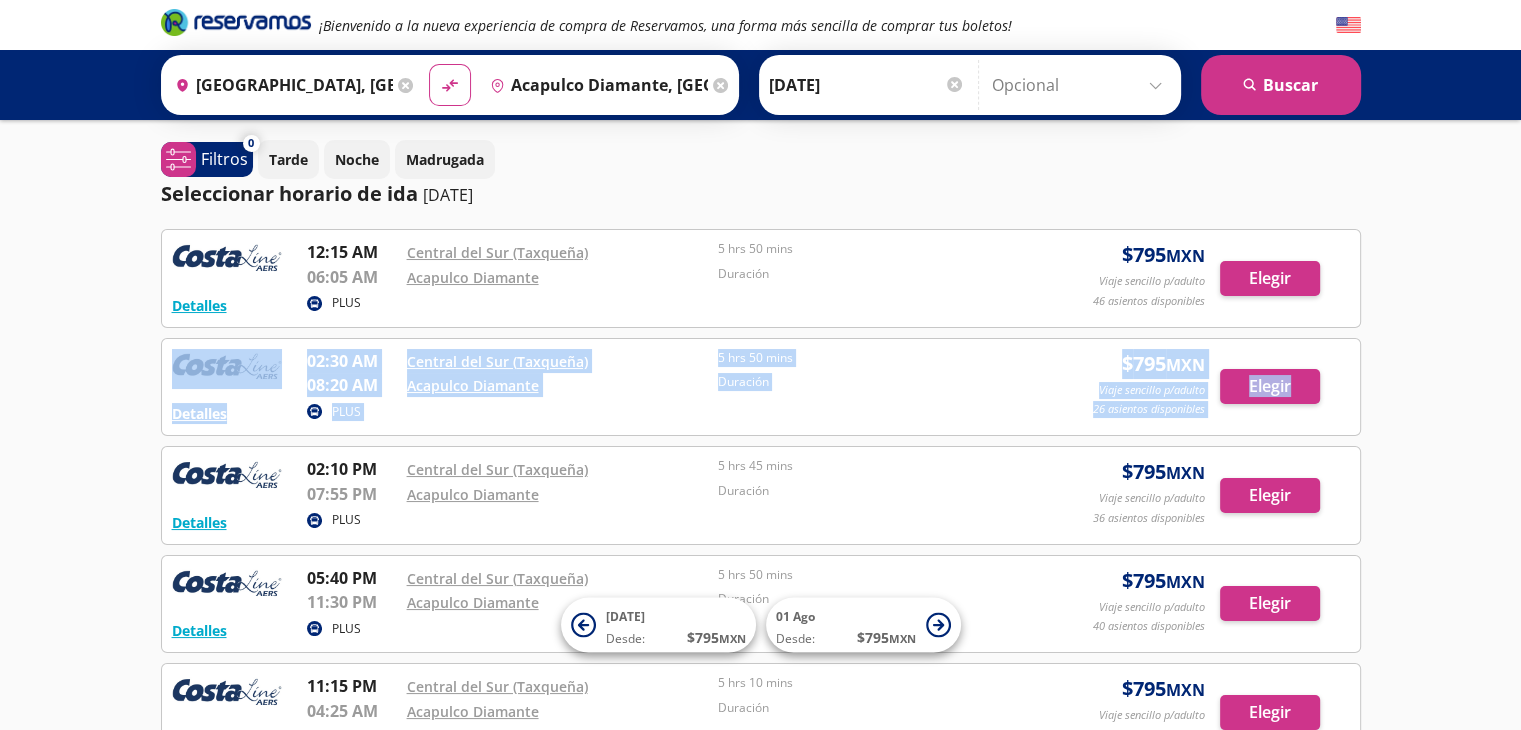 click on "¡Bienvenido a la nueva experiencia de compra de Reservamos, una forma más sencilla de comprar tus boletos! Origen
heroicons:map-pin-20-solid
[GEOGRAPHIC_DATA], [GEOGRAPHIC_DATA]
Destino
pin-outline
Acapulco Diamante, [GEOGRAPHIC_DATA]
material-symbols:compare-arrows-rounded
Ida" at bounding box center (760, 475) 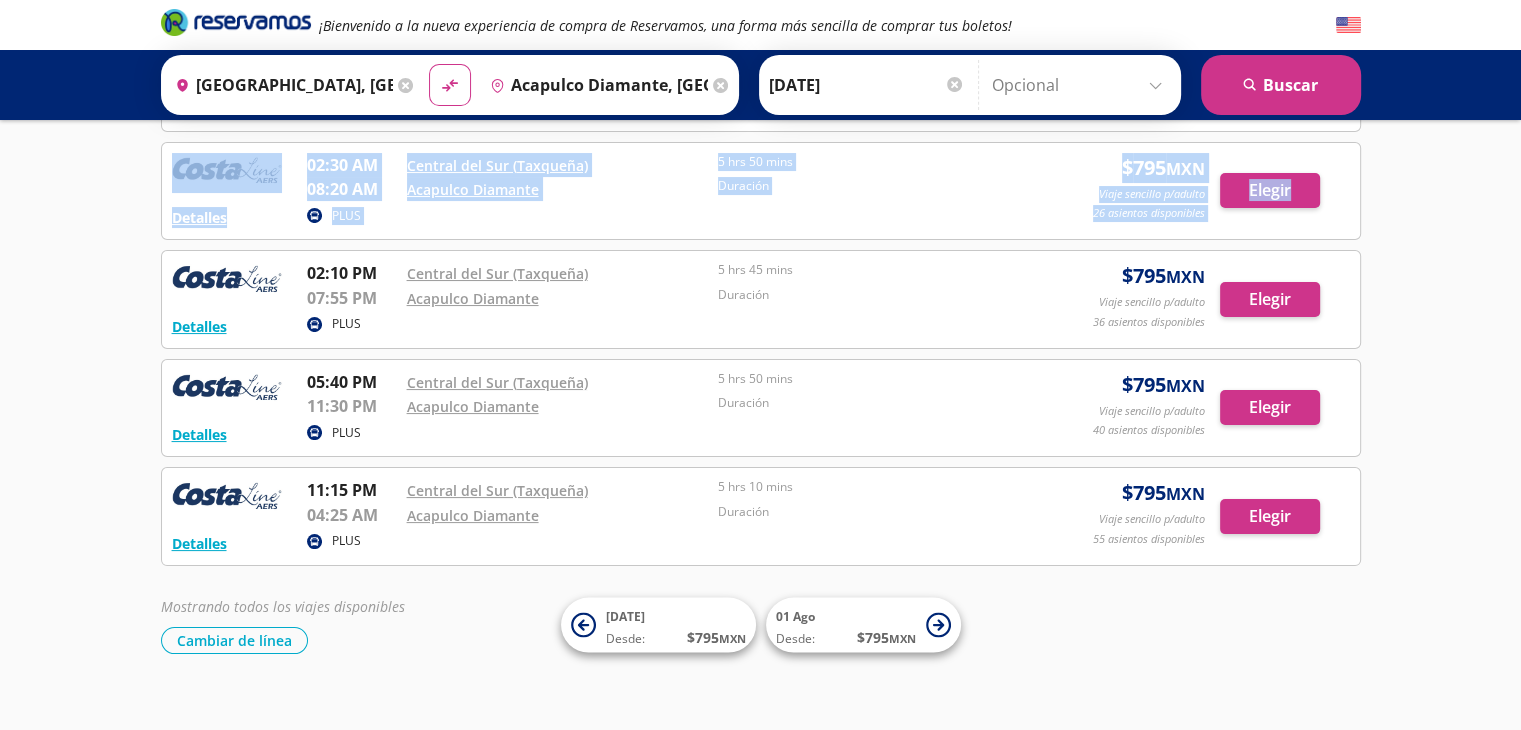 scroll, scrollTop: 195, scrollLeft: 0, axis: vertical 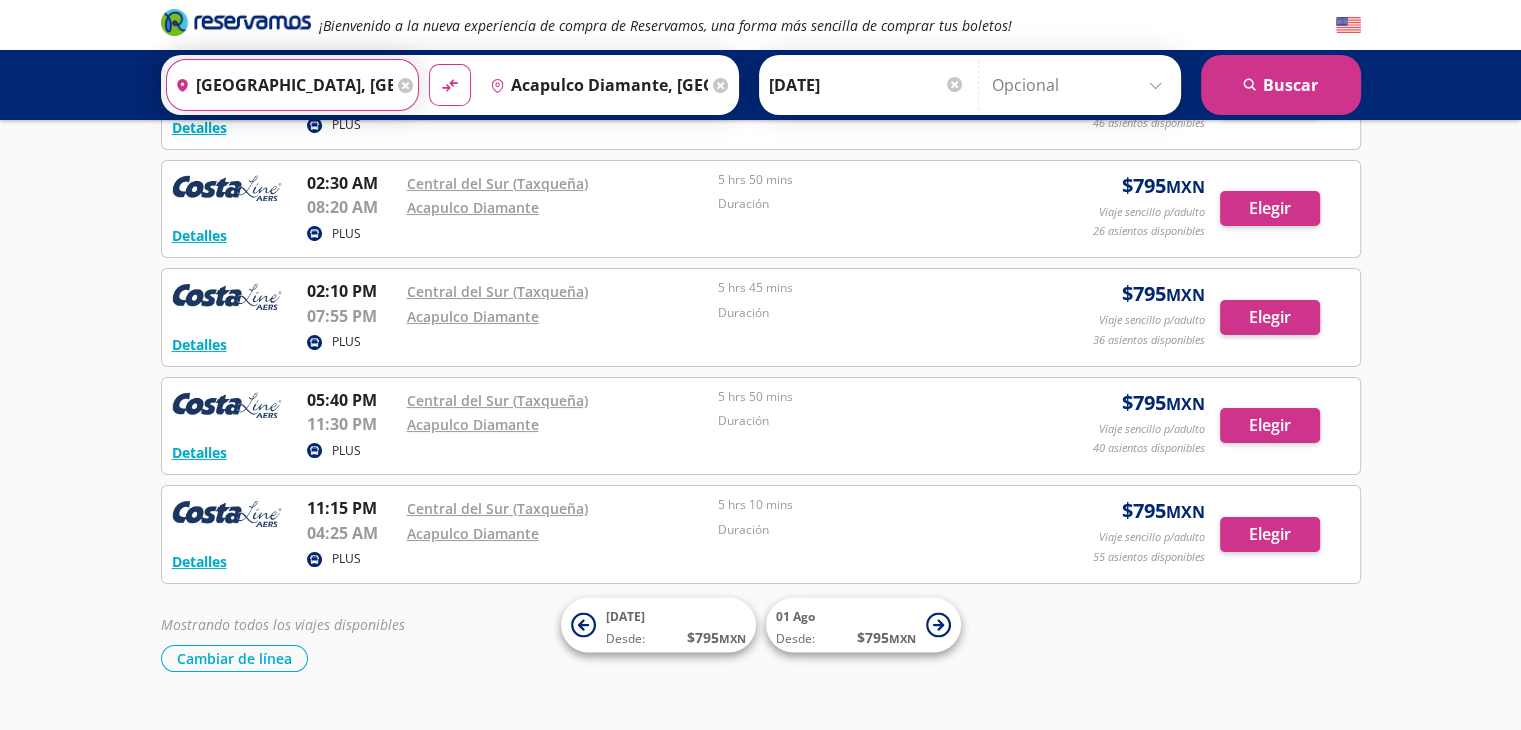 click on "[GEOGRAPHIC_DATA], [GEOGRAPHIC_DATA]" at bounding box center (280, 85) 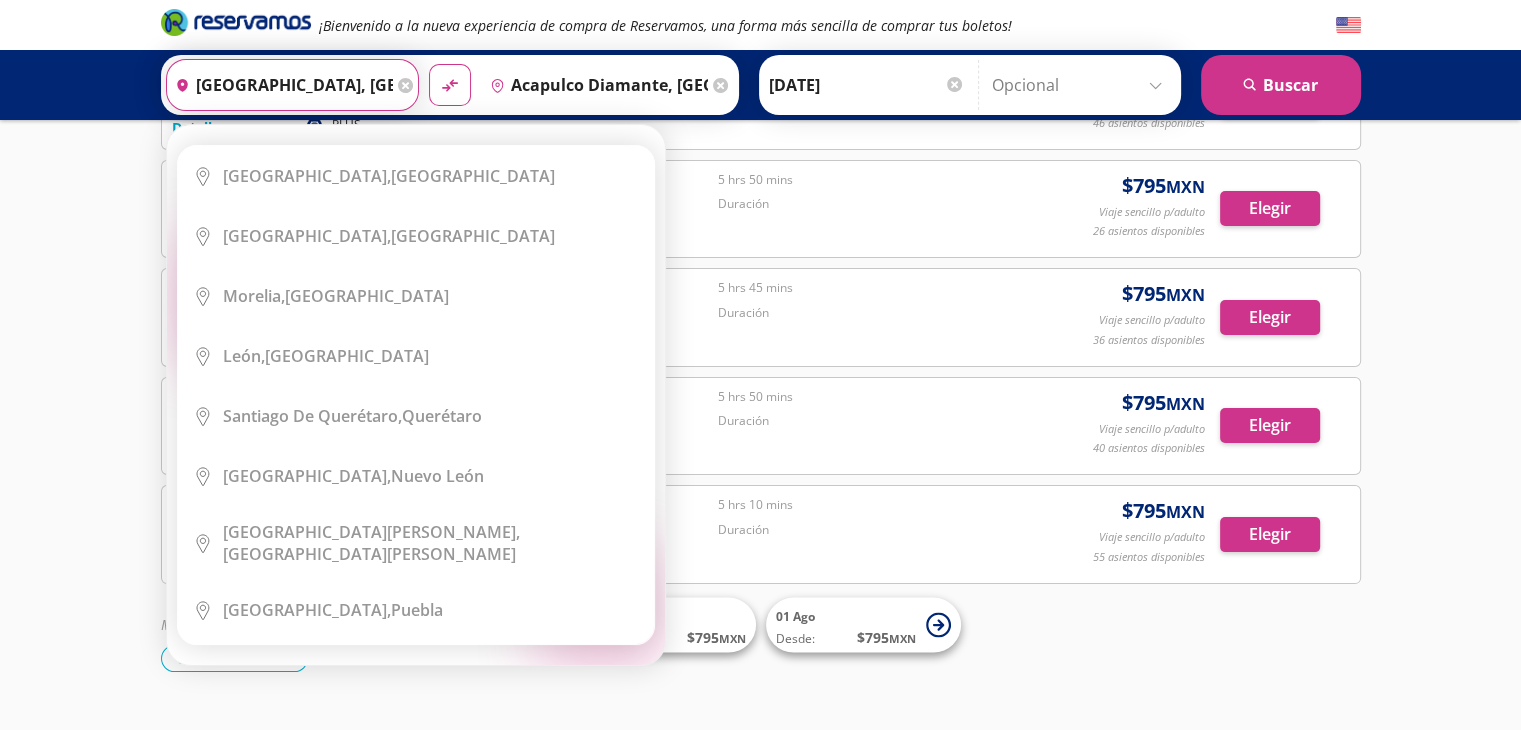 click on "[GEOGRAPHIC_DATA], [GEOGRAPHIC_DATA]" at bounding box center (280, 85) 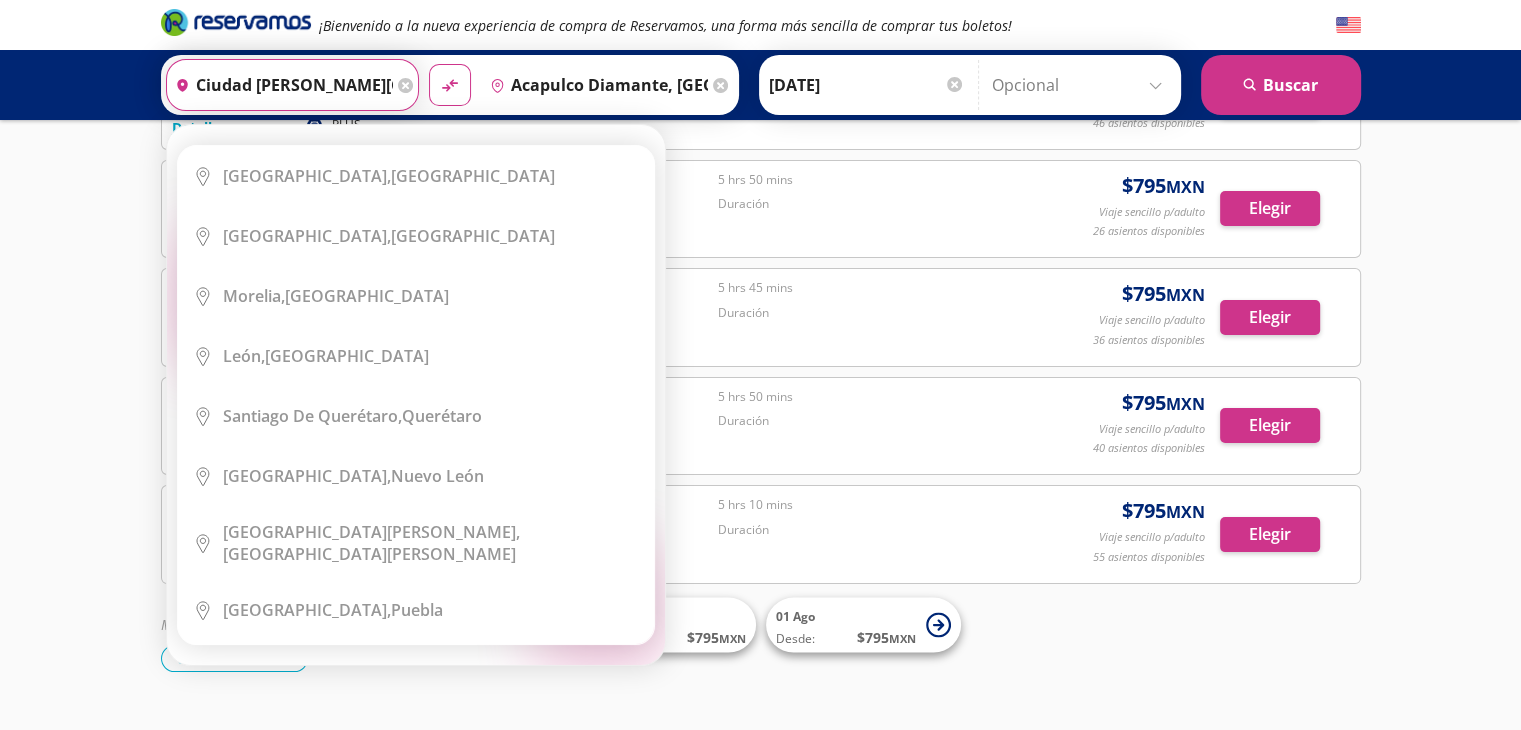 scroll, scrollTop: 0, scrollLeft: 0, axis: both 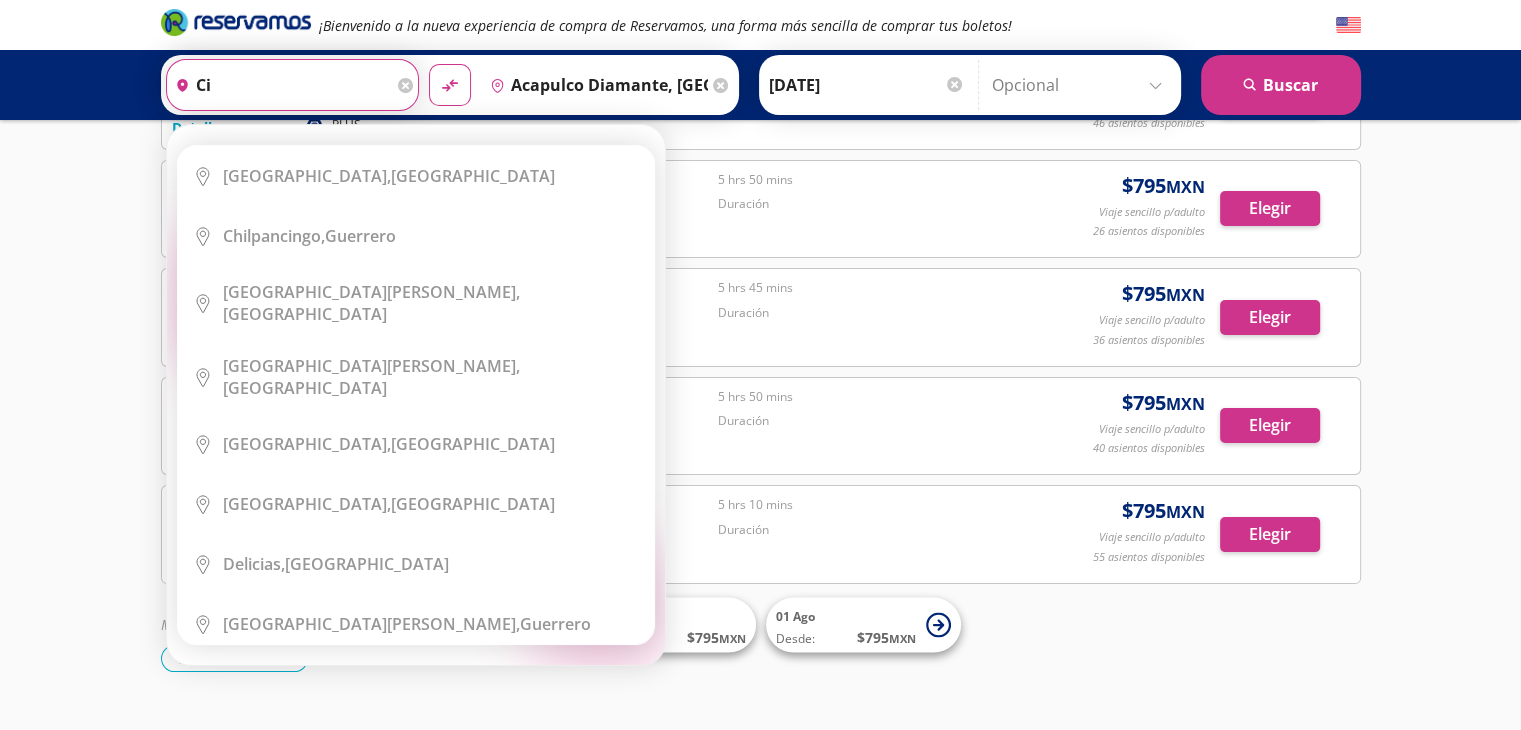 type on "c" 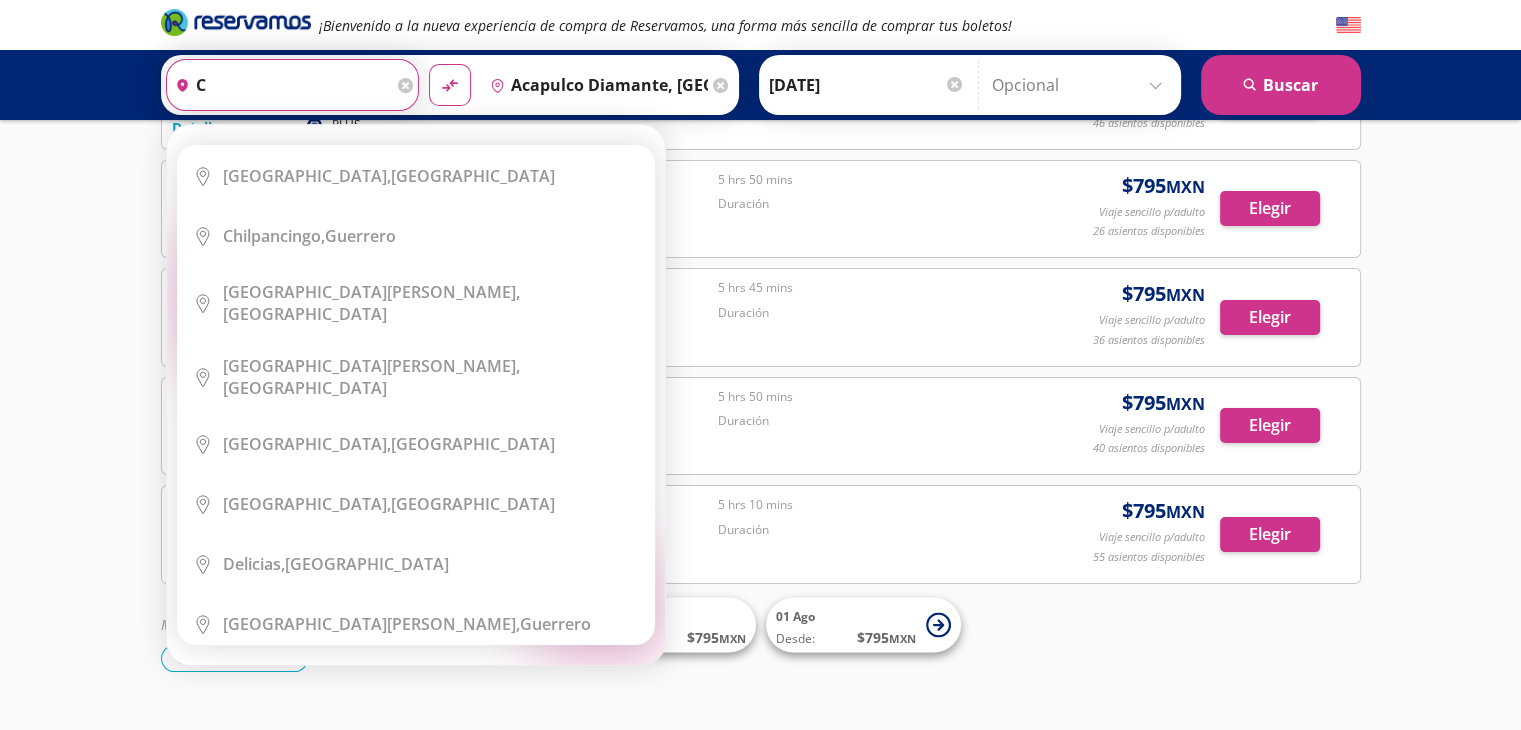 type 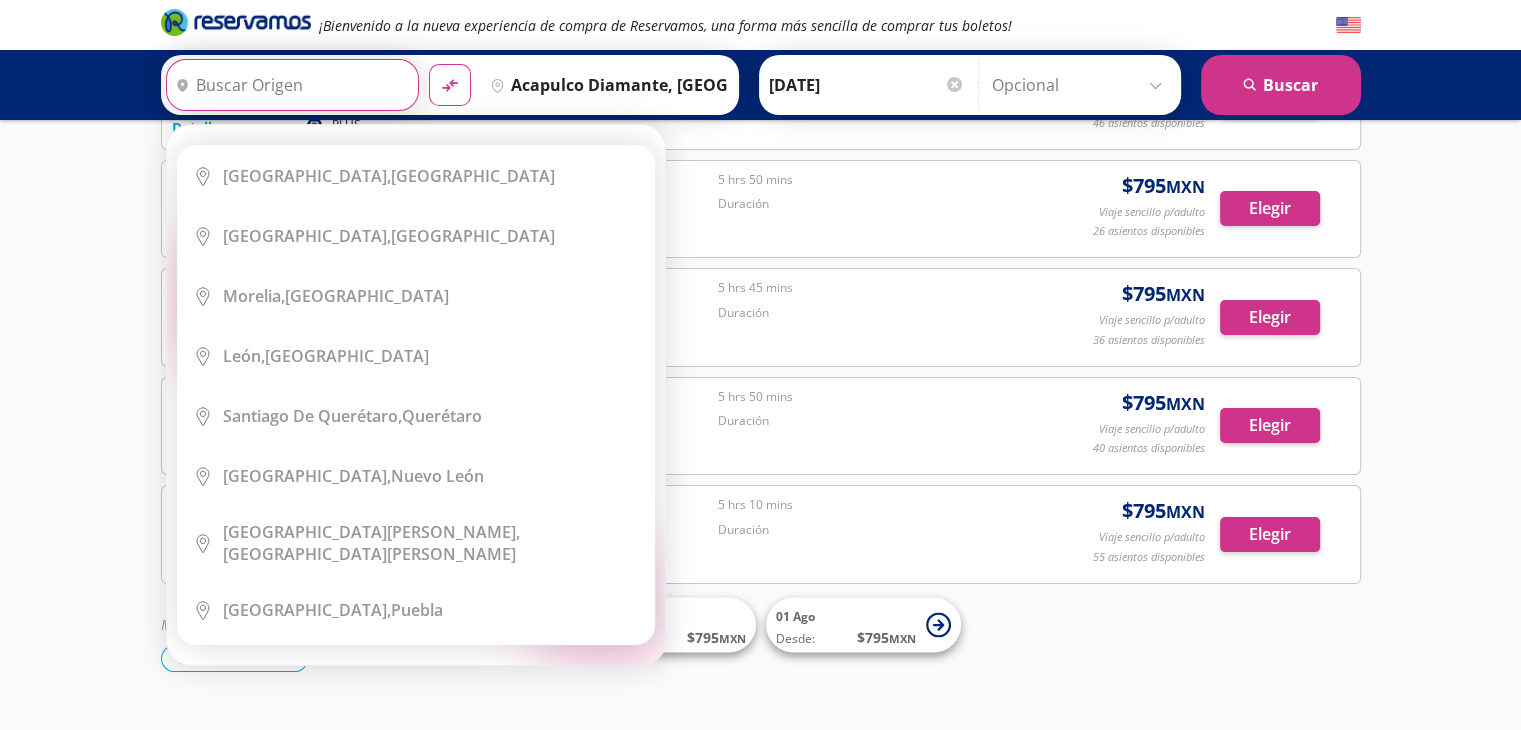 type 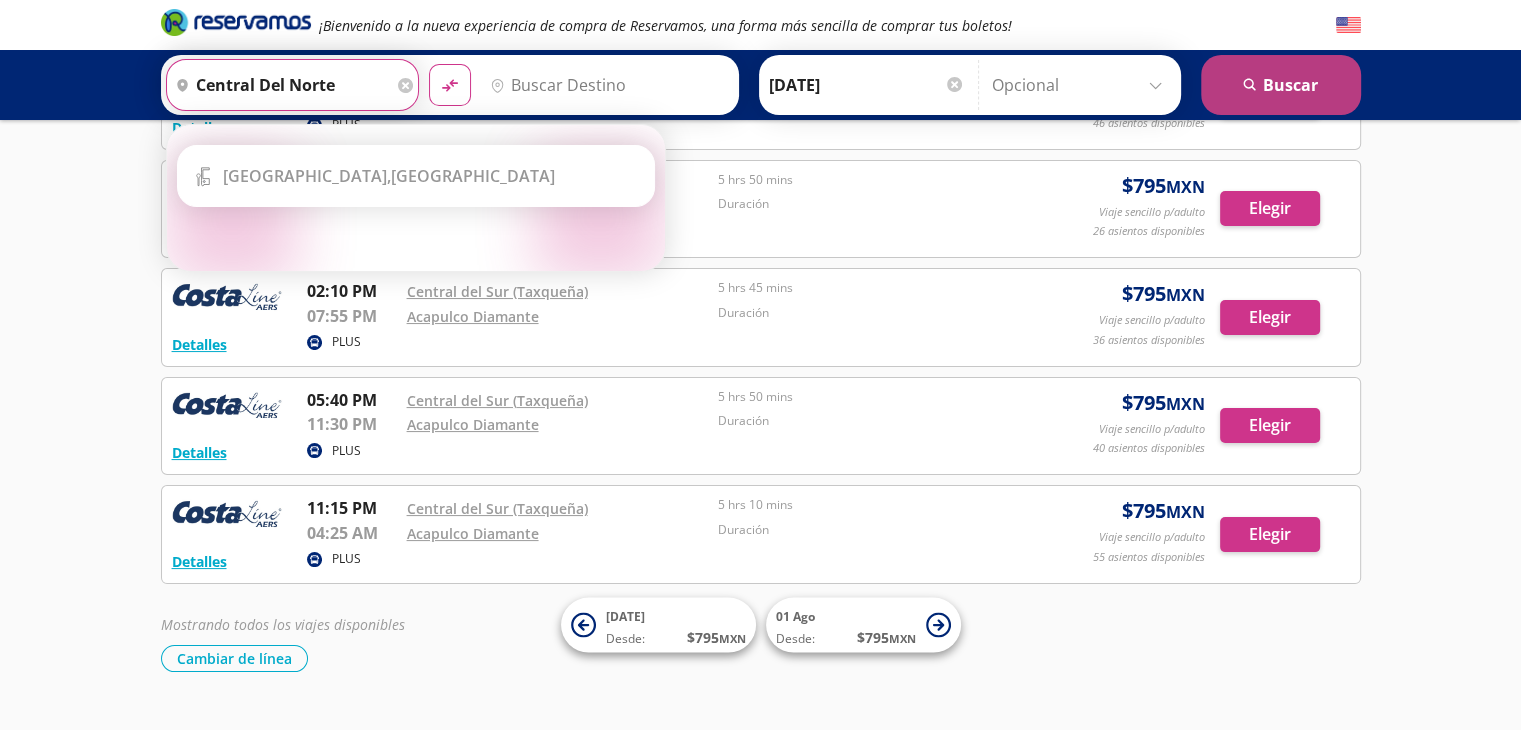 type on "central del norte" 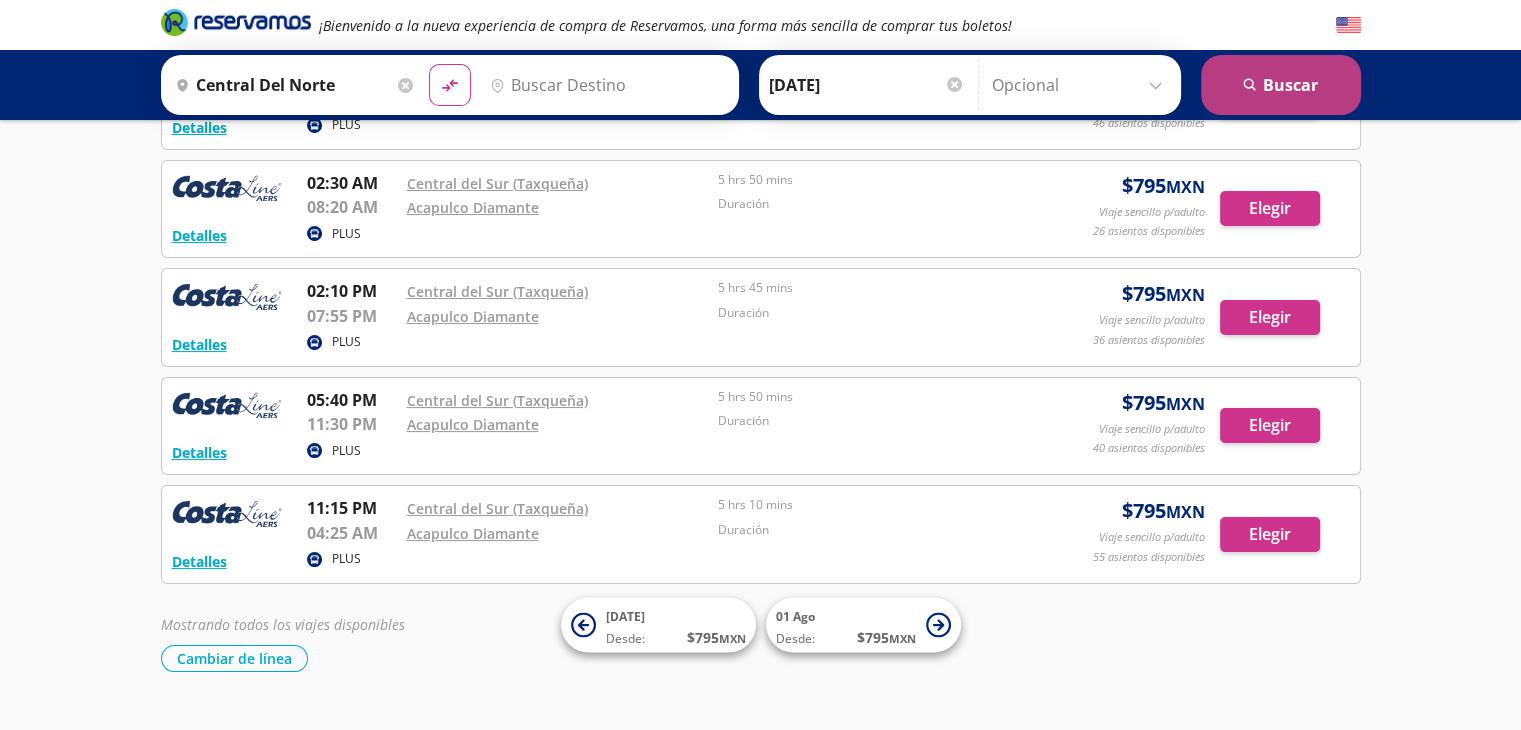 click on "search
[GEOGRAPHIC_DATA]" at bounding box center [1281, 85] 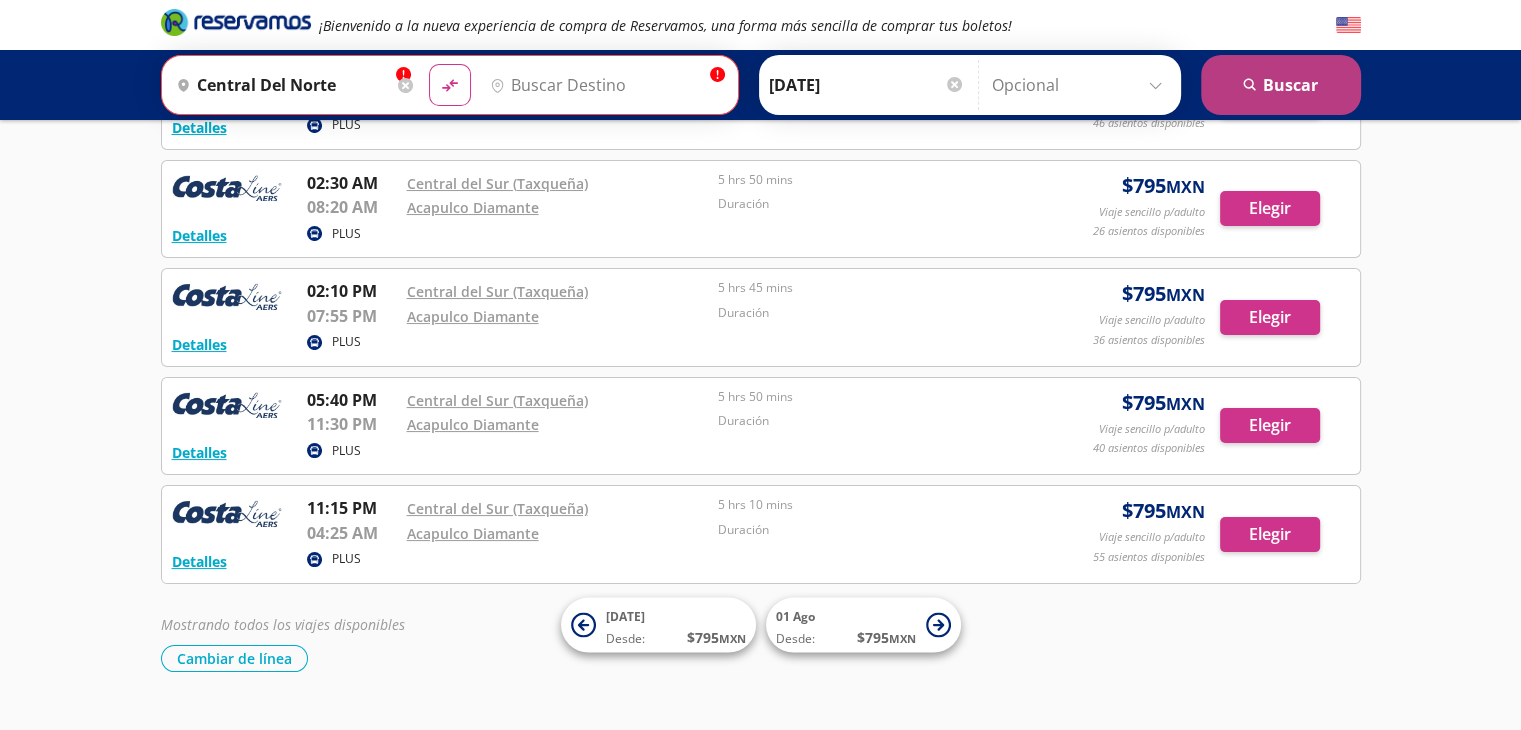 click on "search
[GEOGRAPHIC_DATA]" at bounding box center (1281, 85) 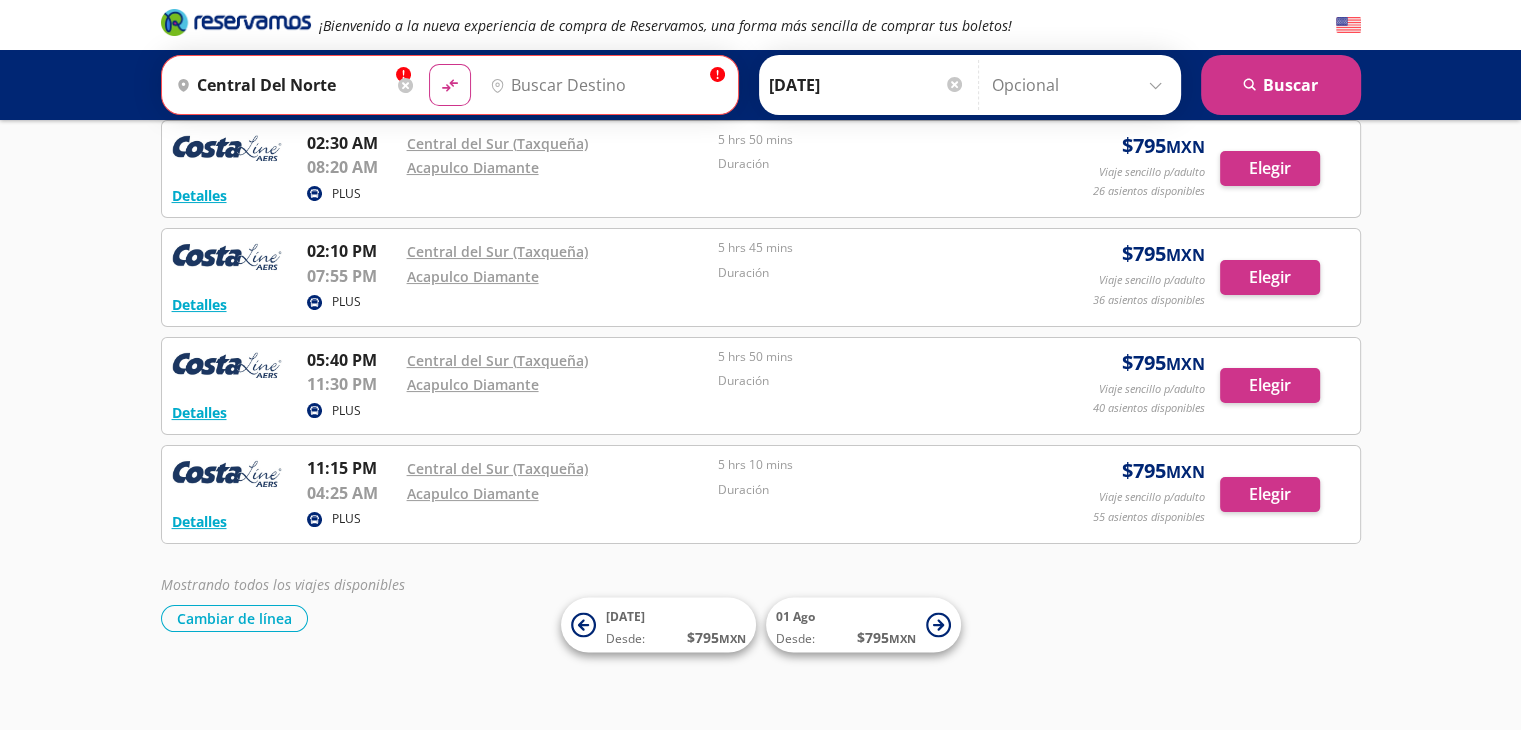 scroll, scrollTop: 0, scrollLeft: 0, axis: both 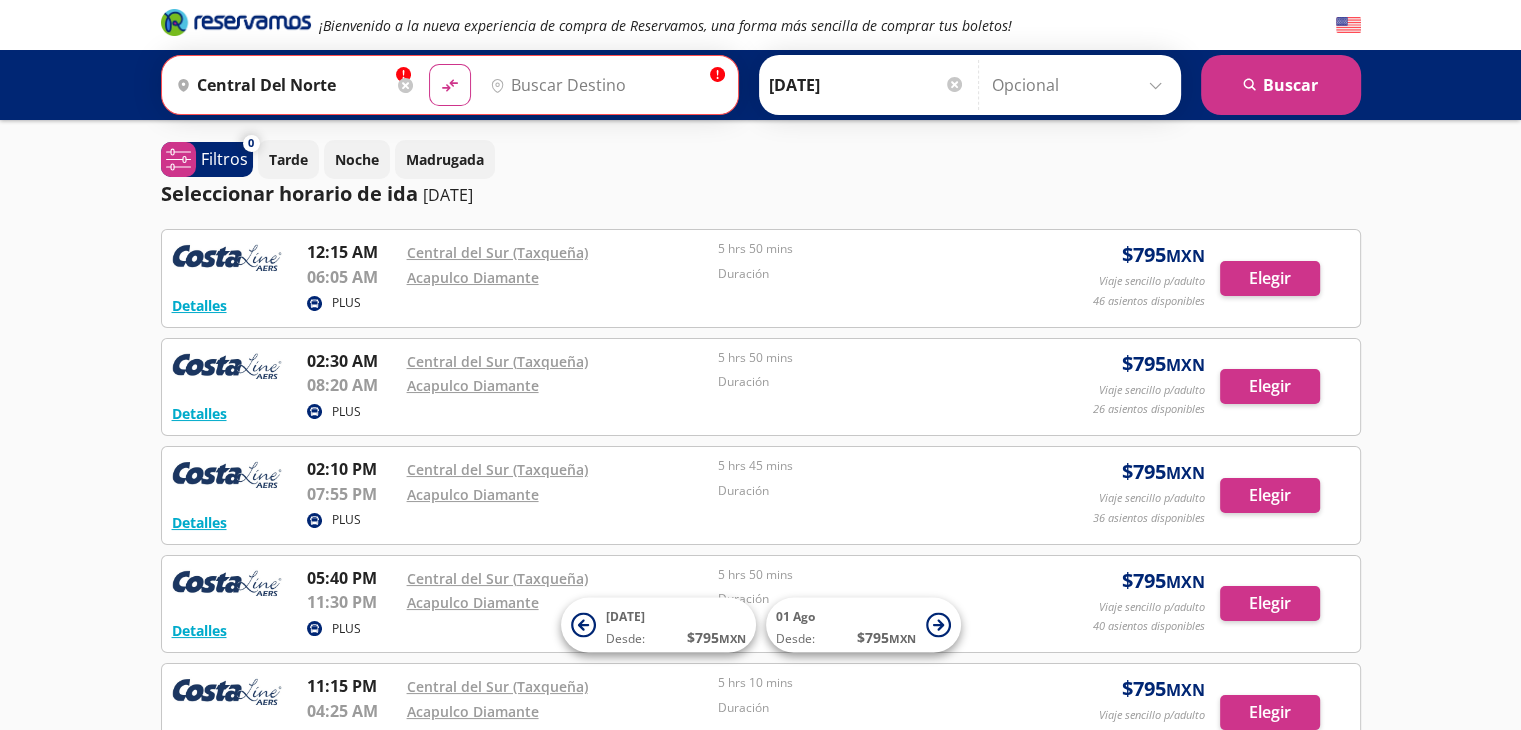 click 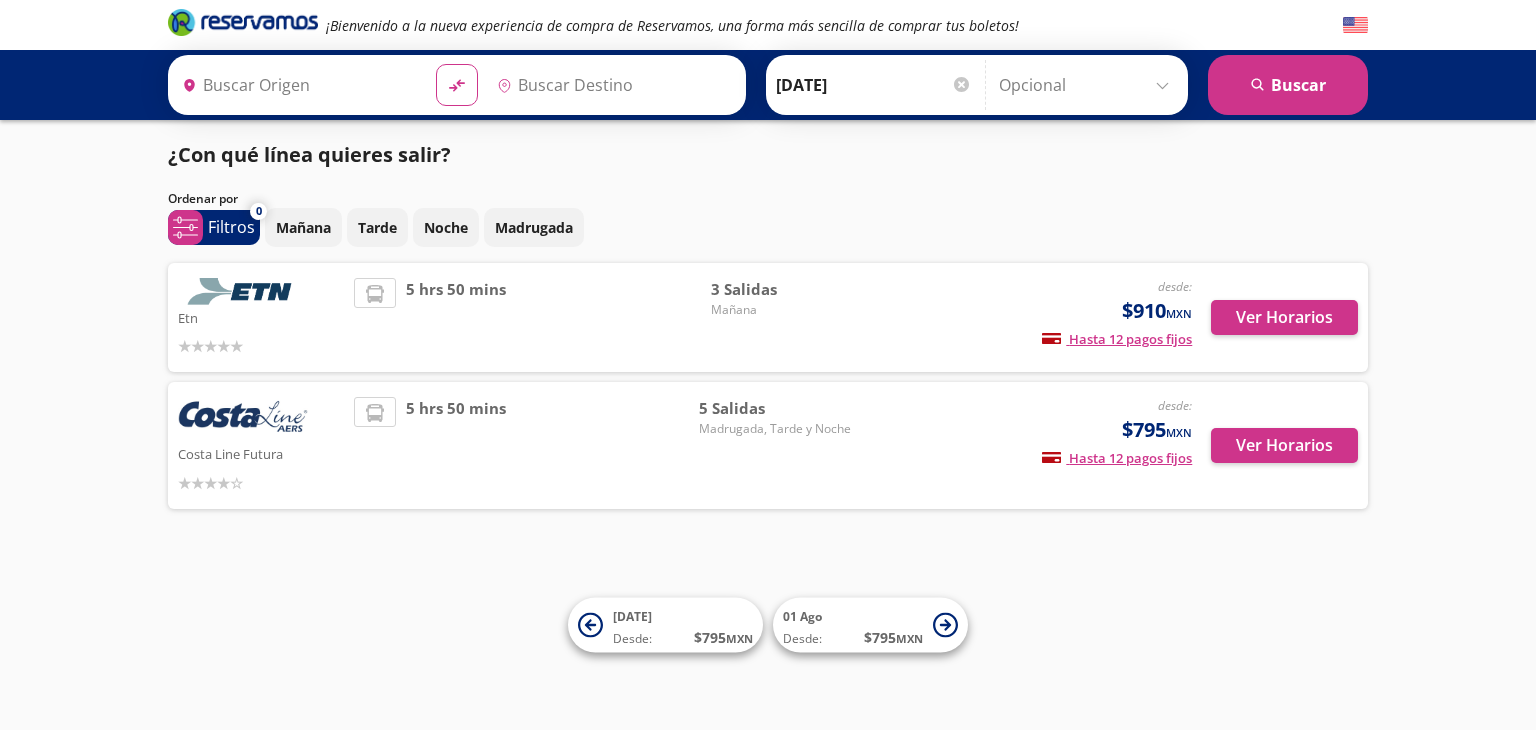 type on "[GEOGRAPHIC_DATA], [GEOGRAPHIC_DATA]" 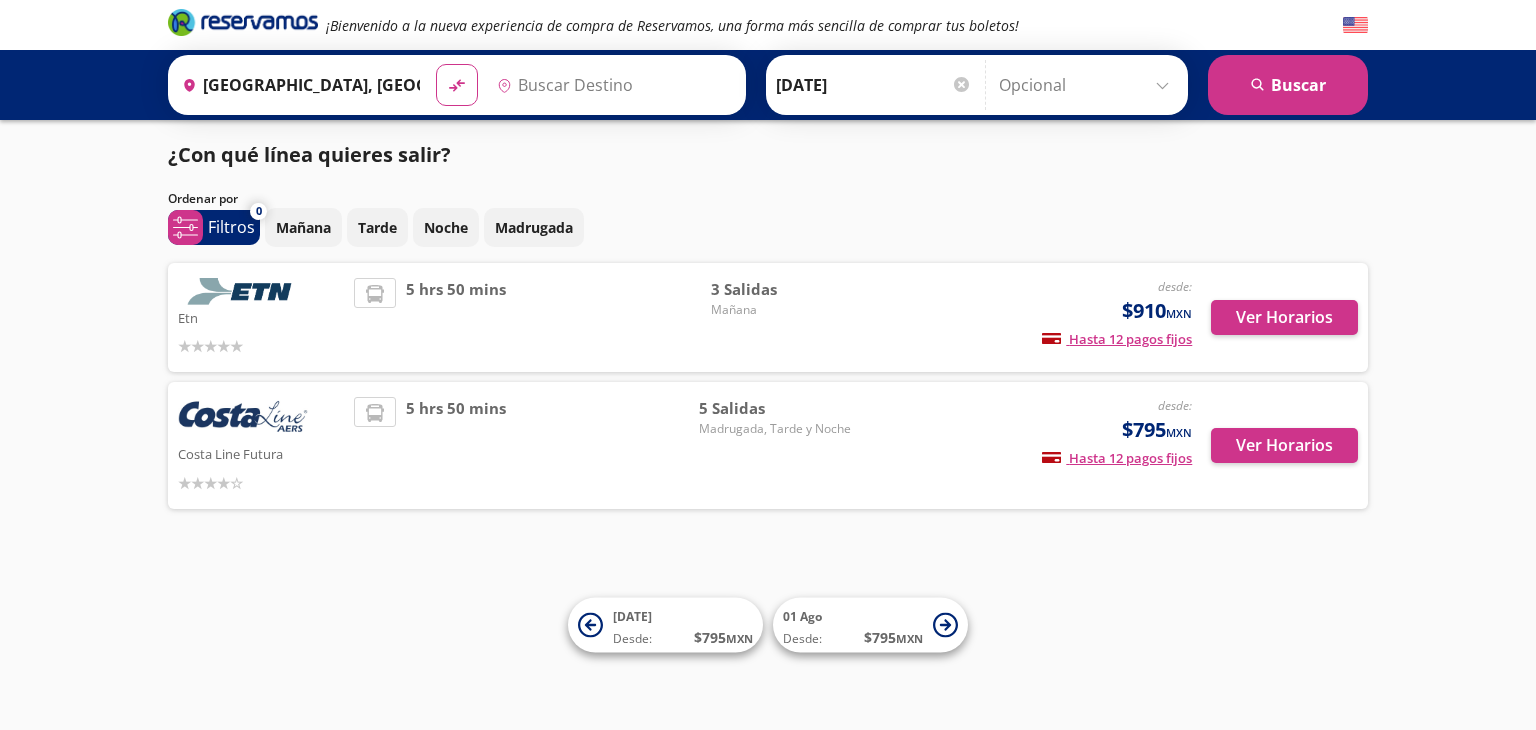 type on "Acapulco Diamante, [GEOGRAPHIC_DATA]" 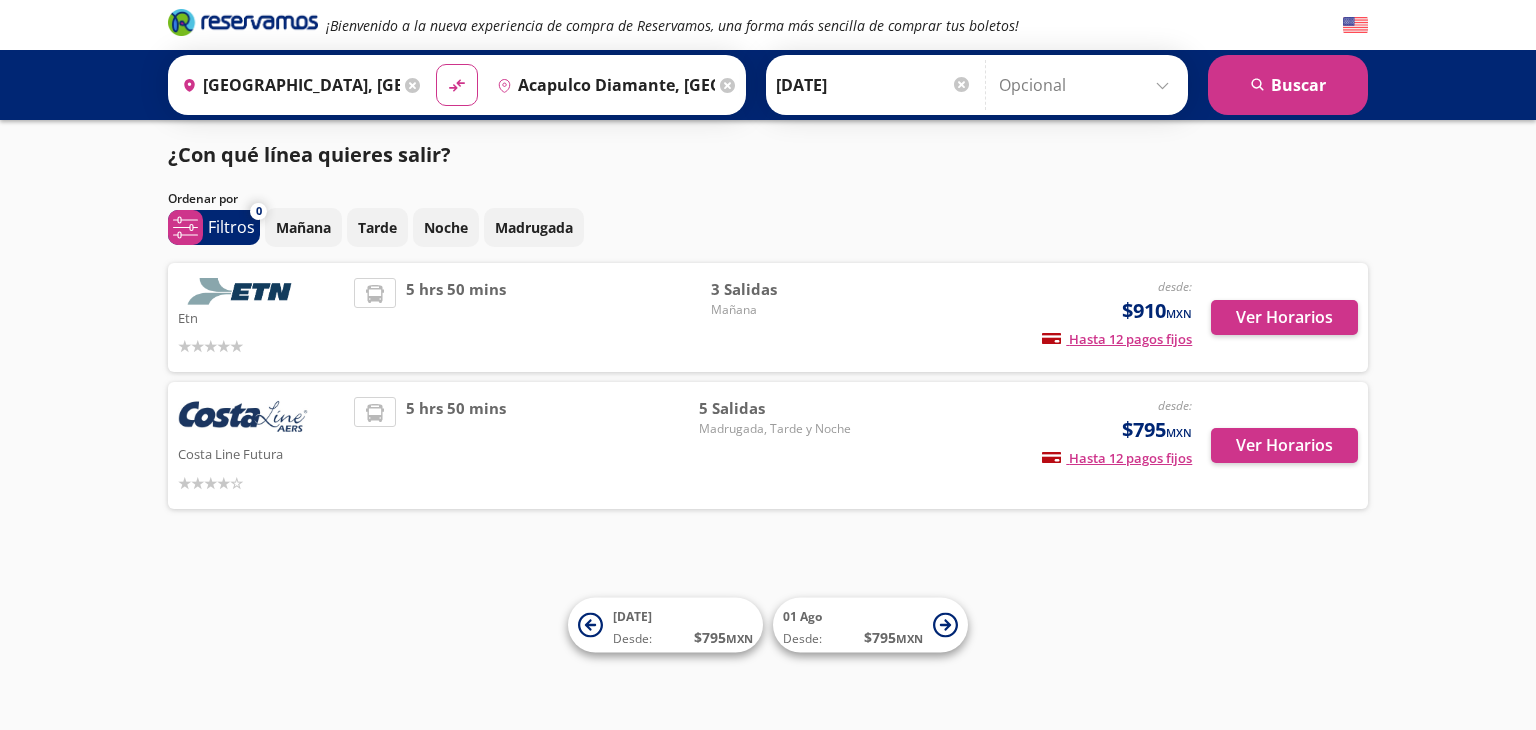 scroll, scrollTop: 0, scrollLeft: 0, axis: both 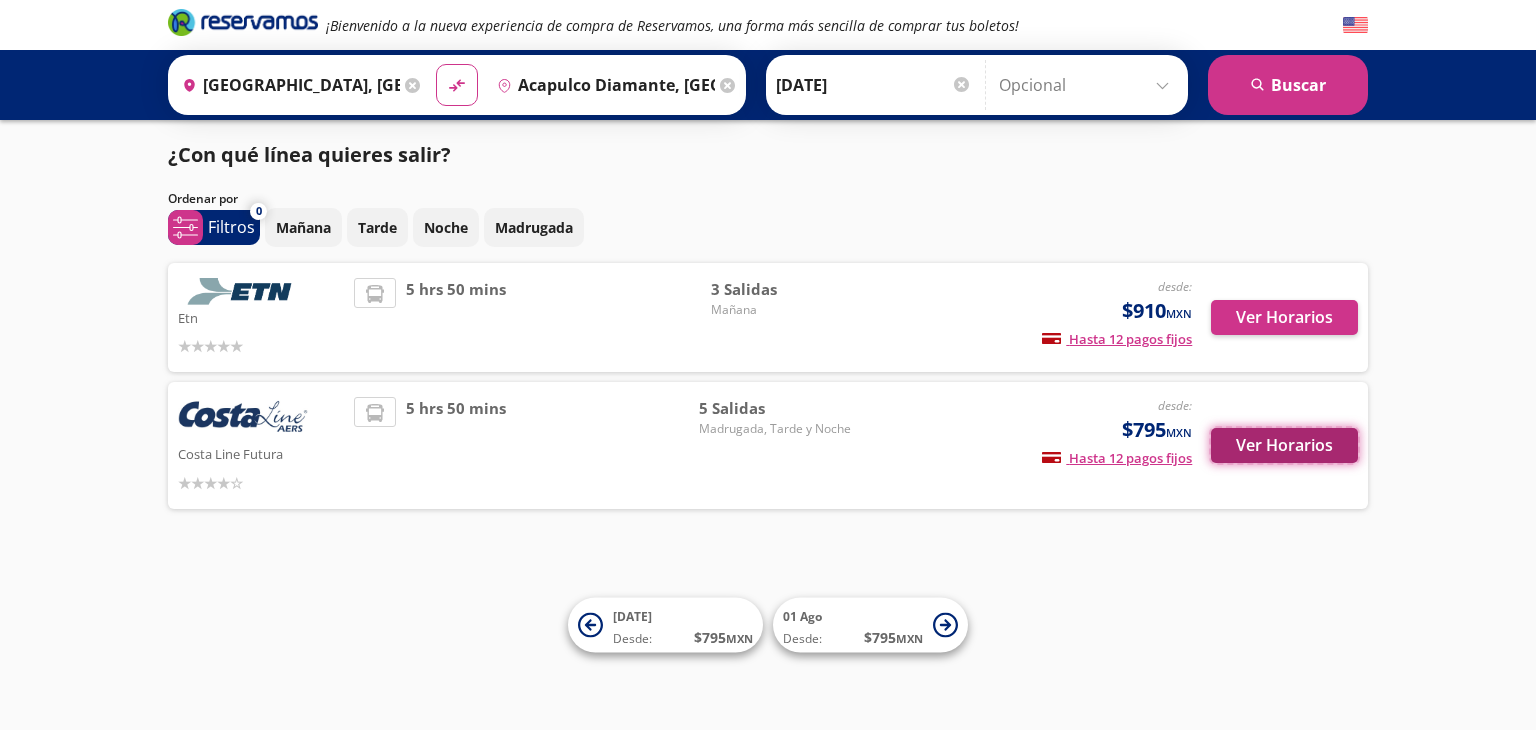 click on "Ver Horarios" at bounding box center (1284, 445) 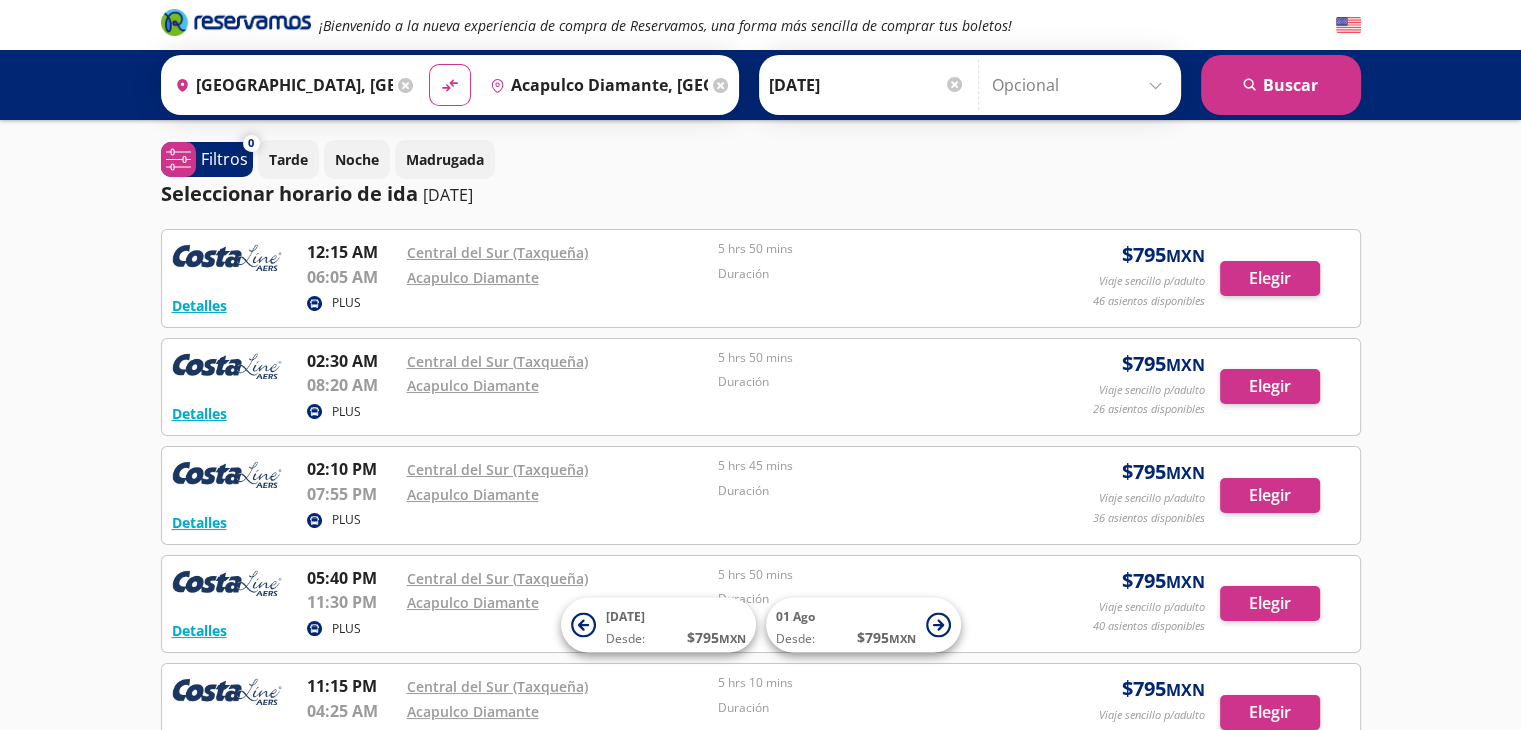 scroll, scrollTop: 216, scrollLeft: 0, axis: vertical 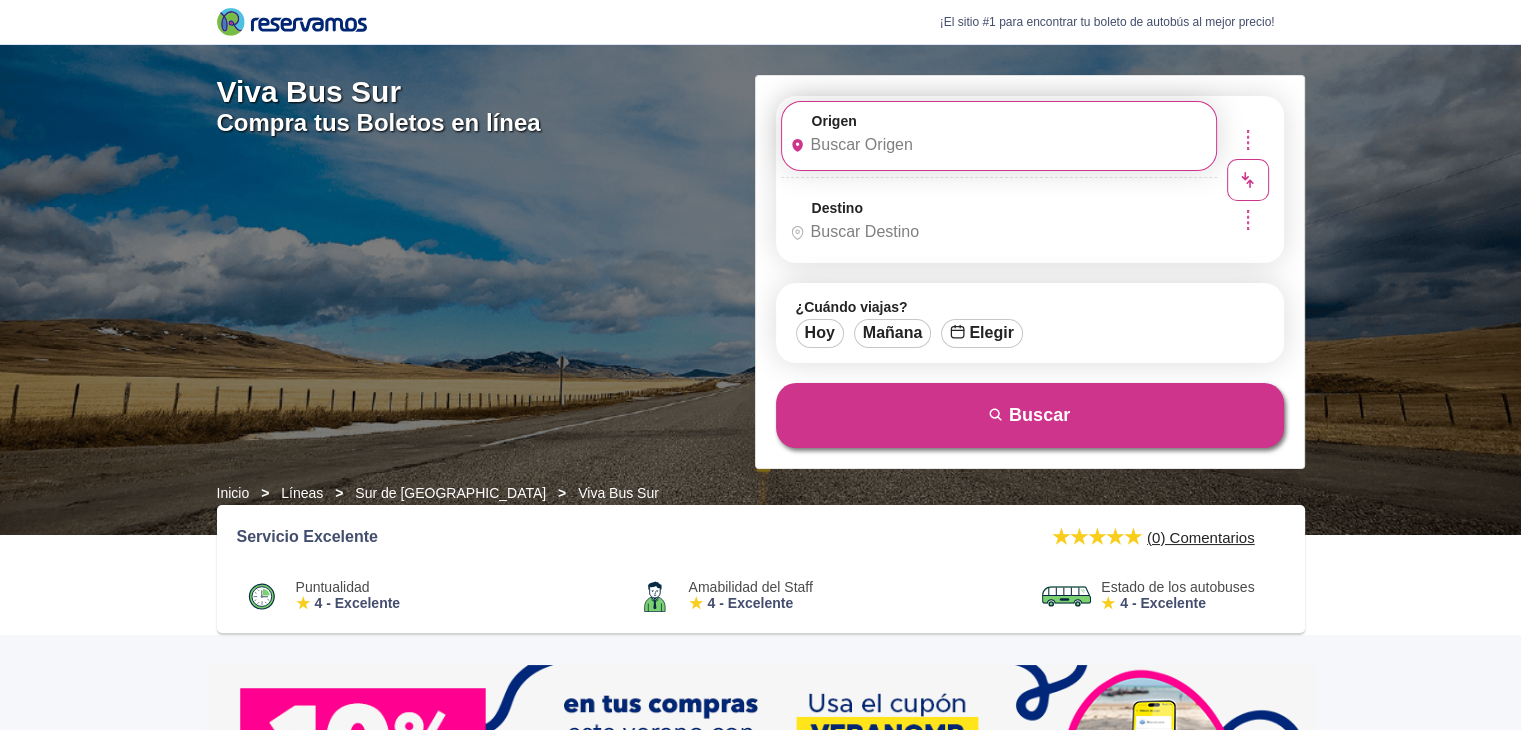 click on "Origen" at bounding box center [996, 145] 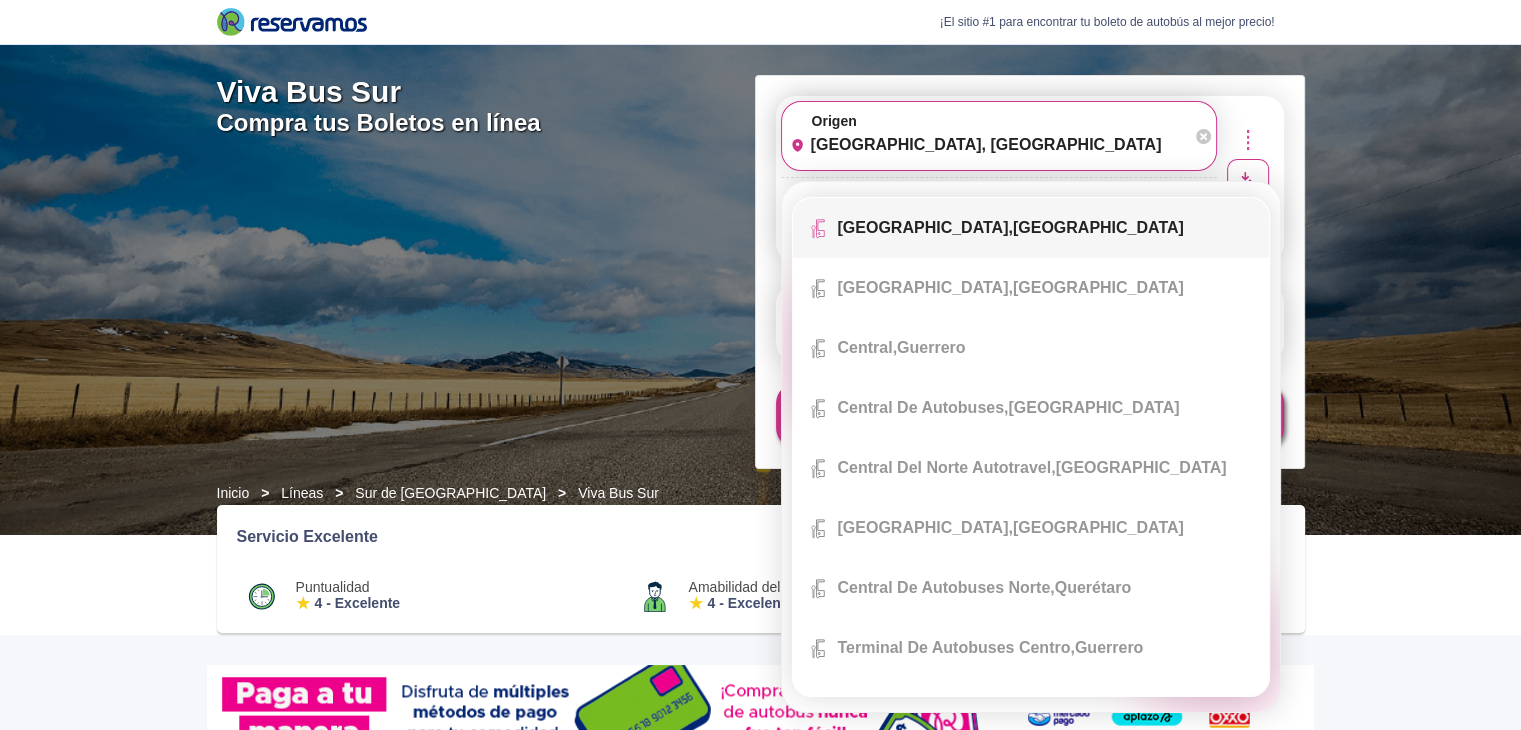 click on "Terminal Icon" at bounding box center [1031, 228] 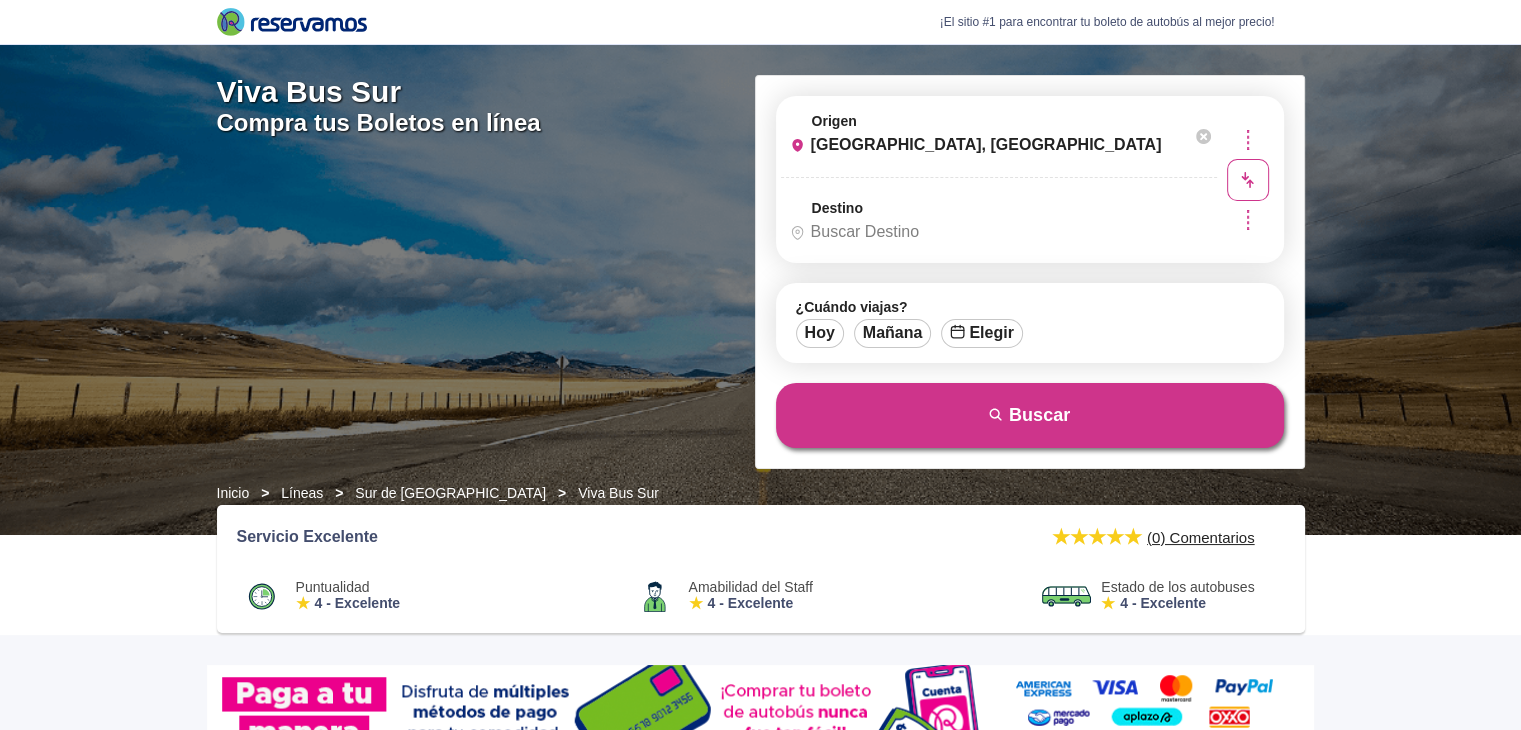 type on "Central del Norte, Distrito Federal" 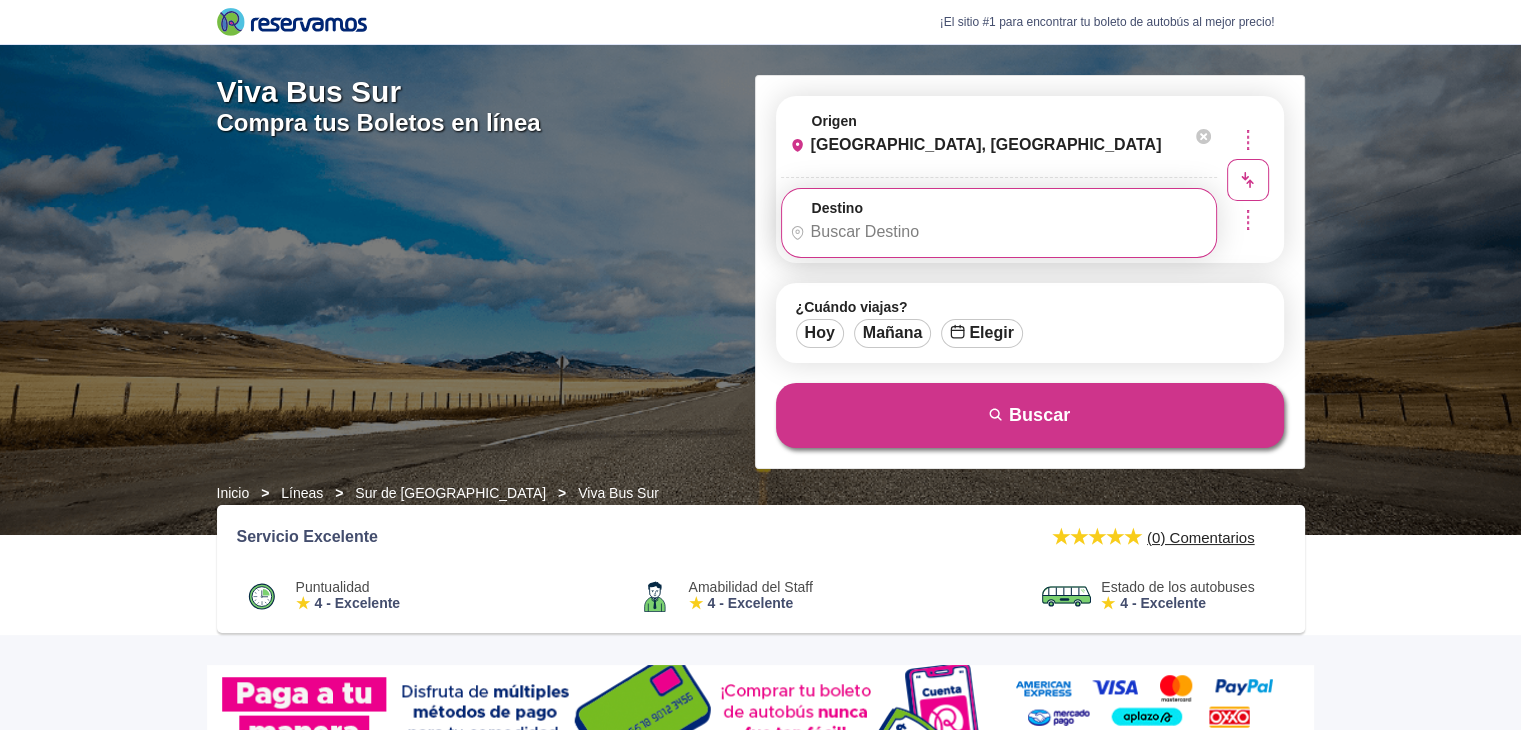 click on "Destino" at bounding box center [996, 232] 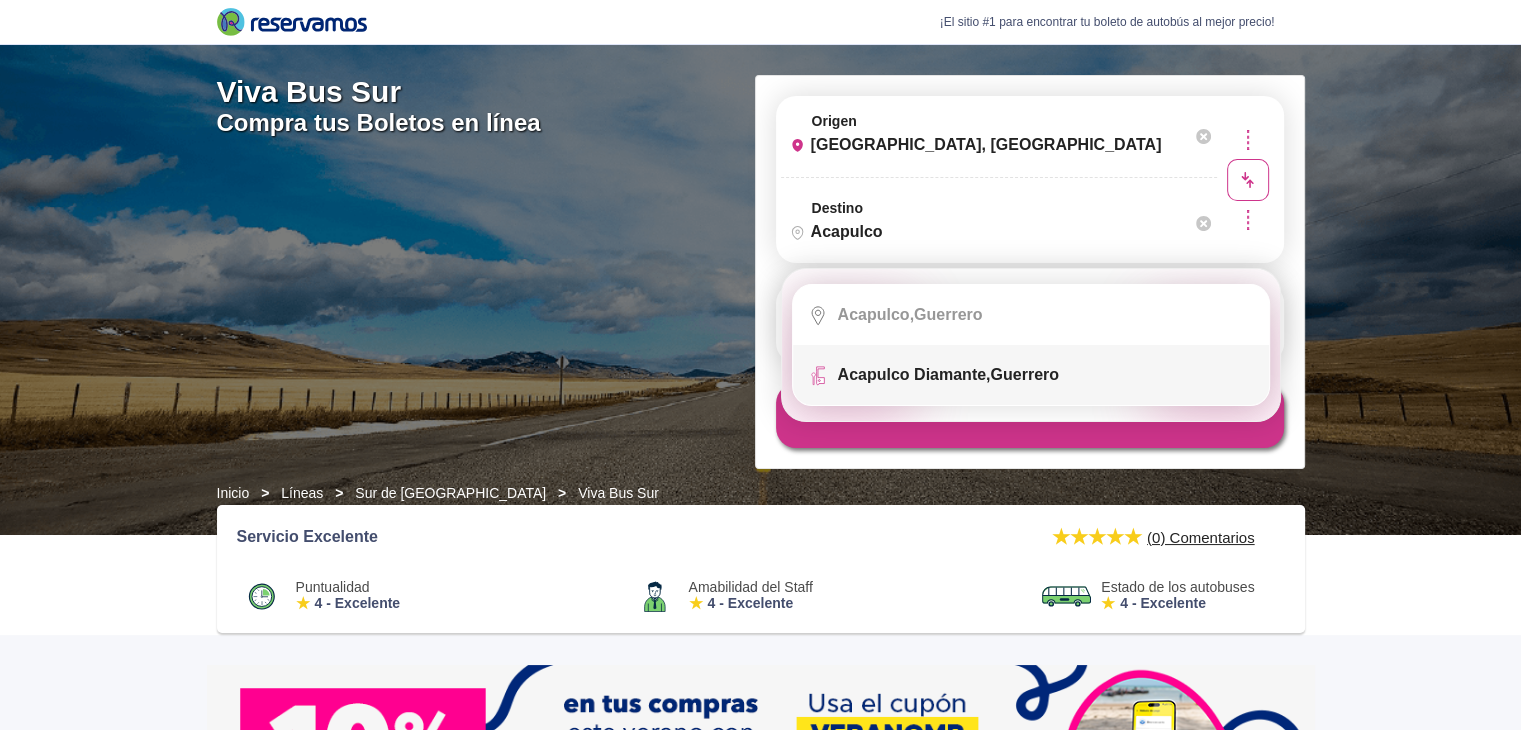 click on "Terminal Icon" at bounding box center [1031, 375] 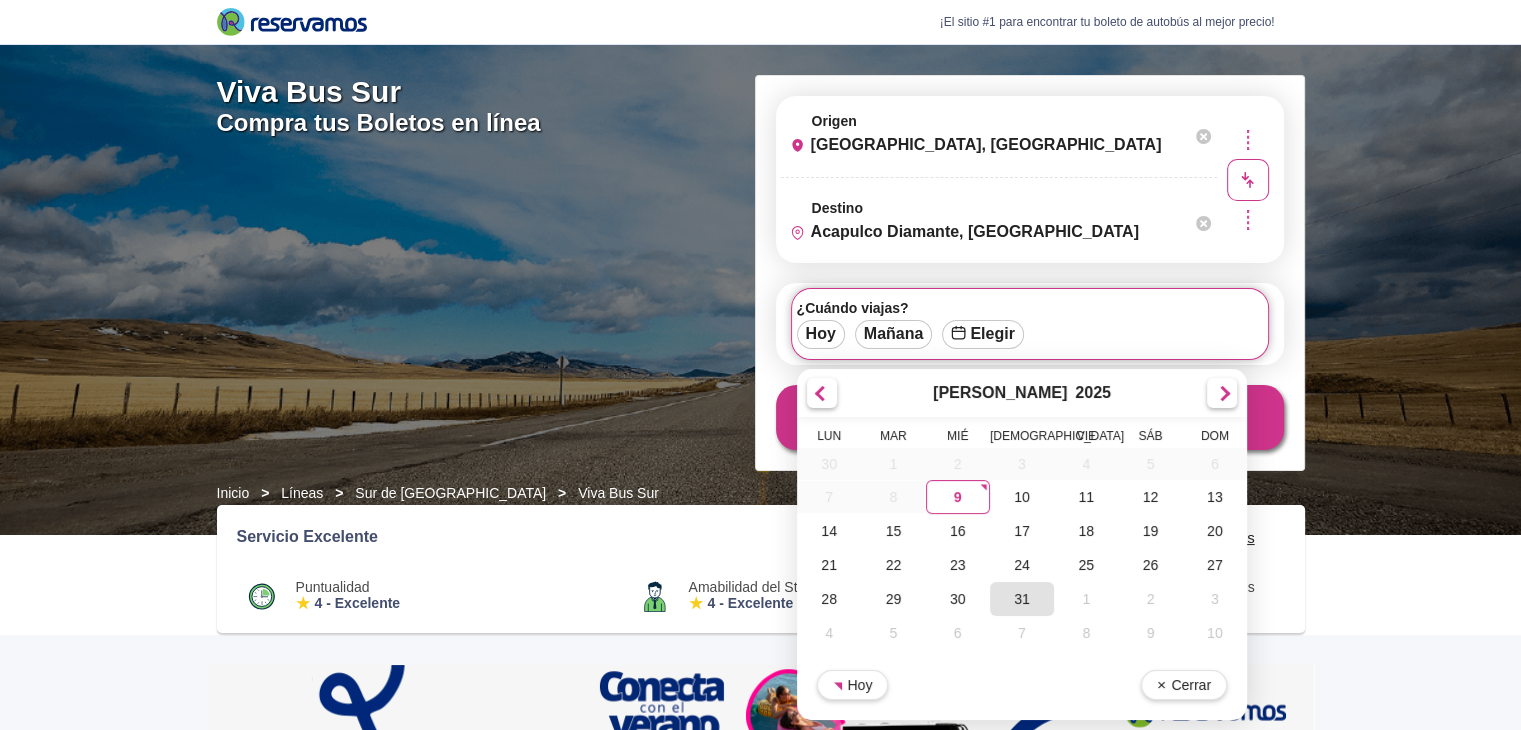 click on "31" at bounding box center [1021, 599] 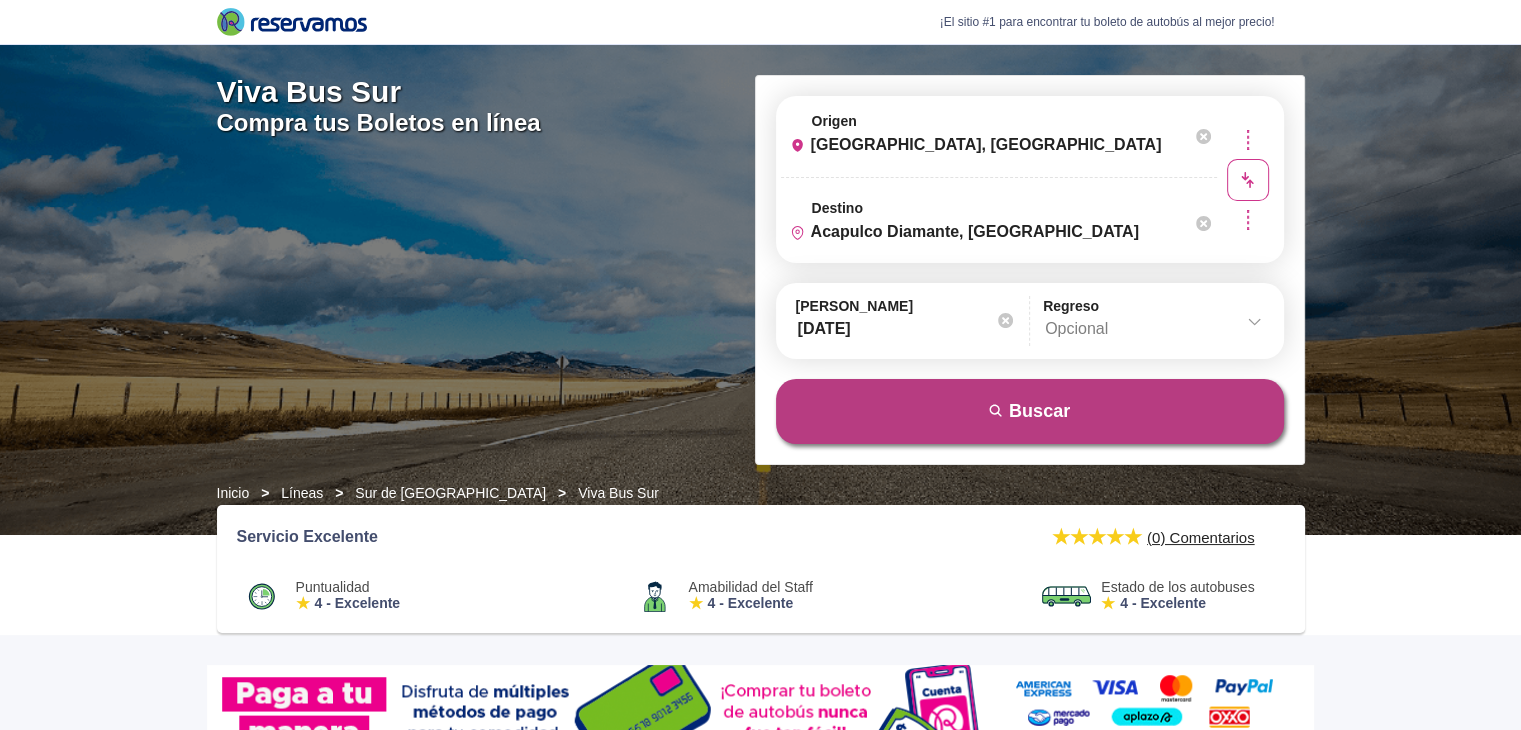 click on "search
[GEOGRAPHIC_DATA]" at bounding box center (1030, 411) 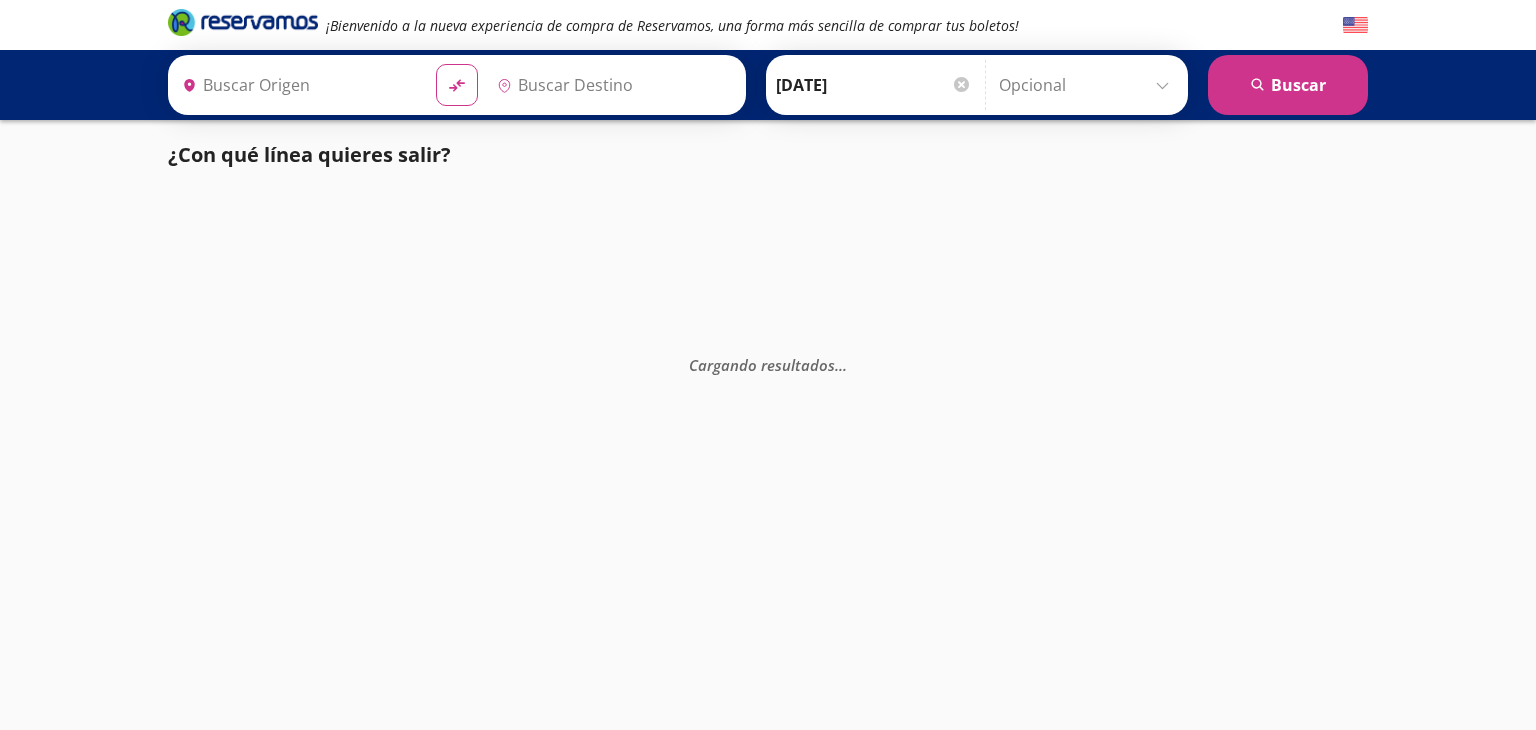 scroll, scrollTop: 0, scrollLeft: 0, axis: both 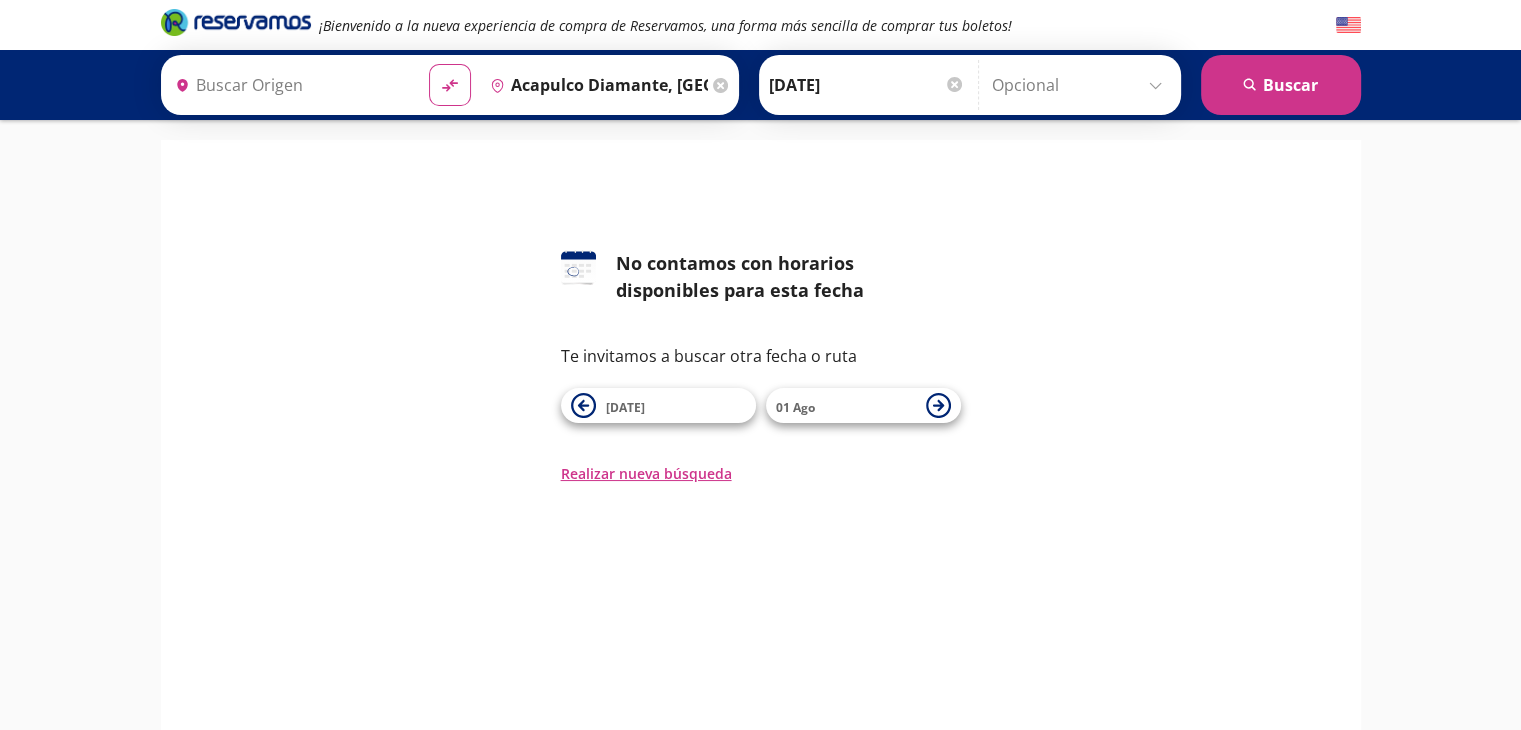 type on "[GEOGRAPHIC_DATA], [GEOGRAPHIC_DATA]" 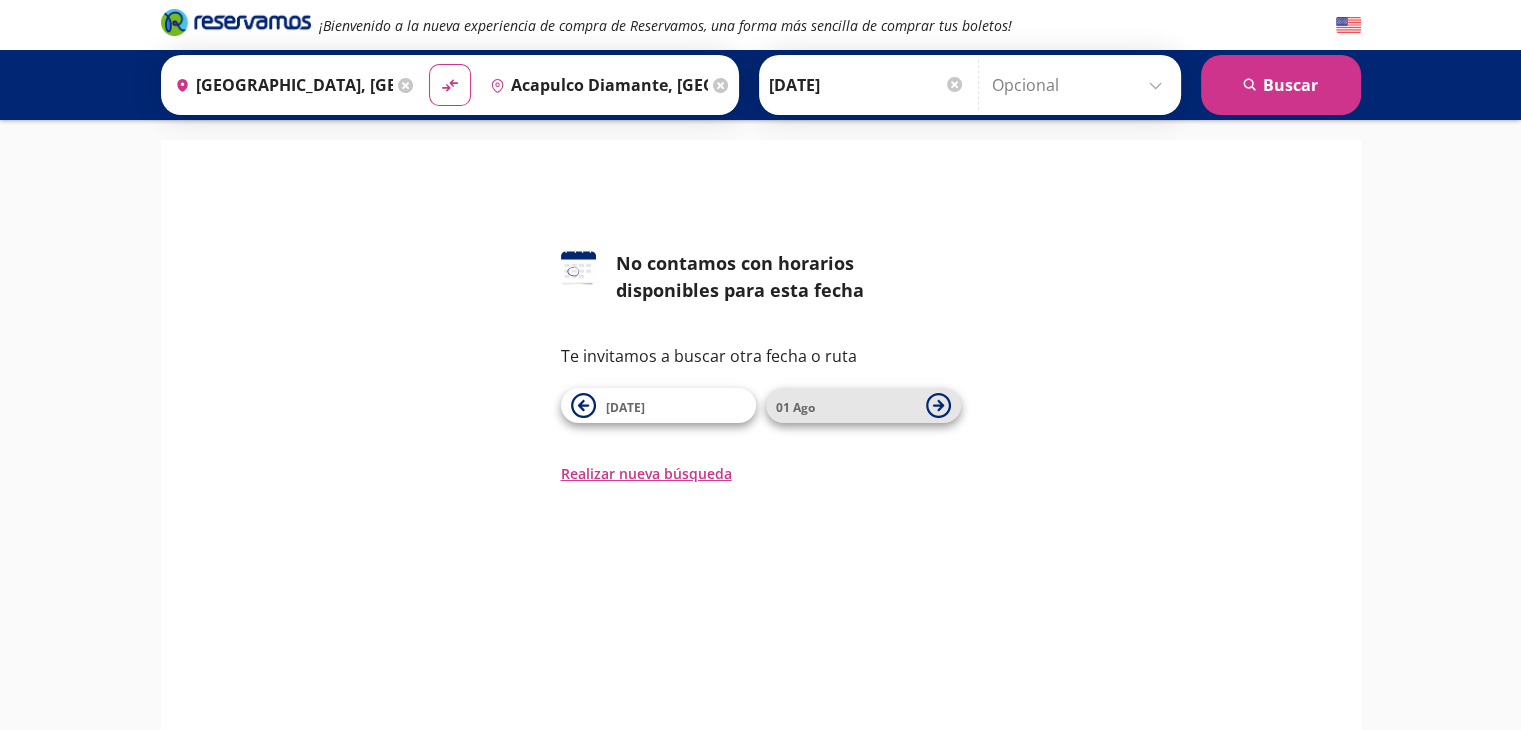 click on "01 Ago" at bounding box center [846, 406] 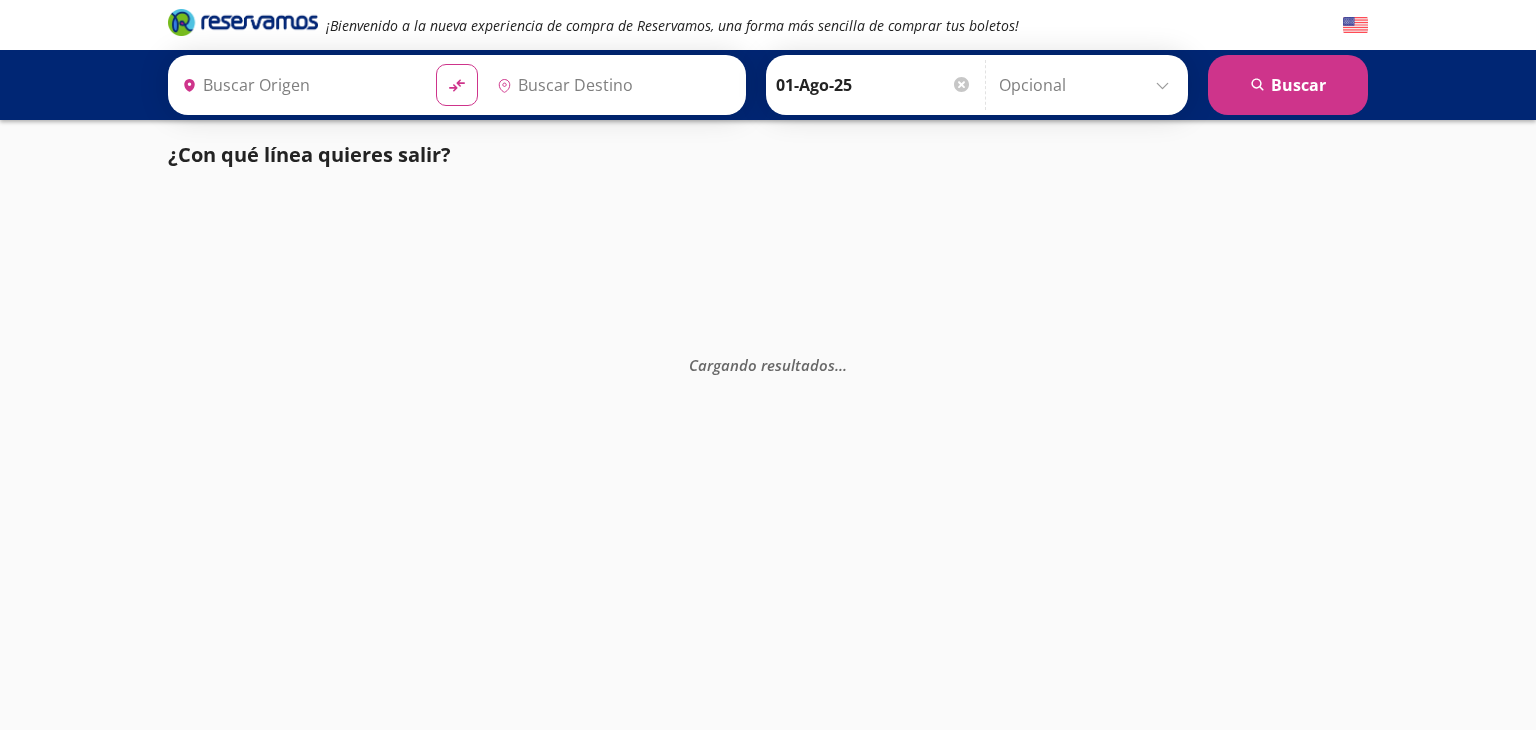 type on "[GEOGRAPHIC_DATA], [GEOGRAPHIC_DATA]" 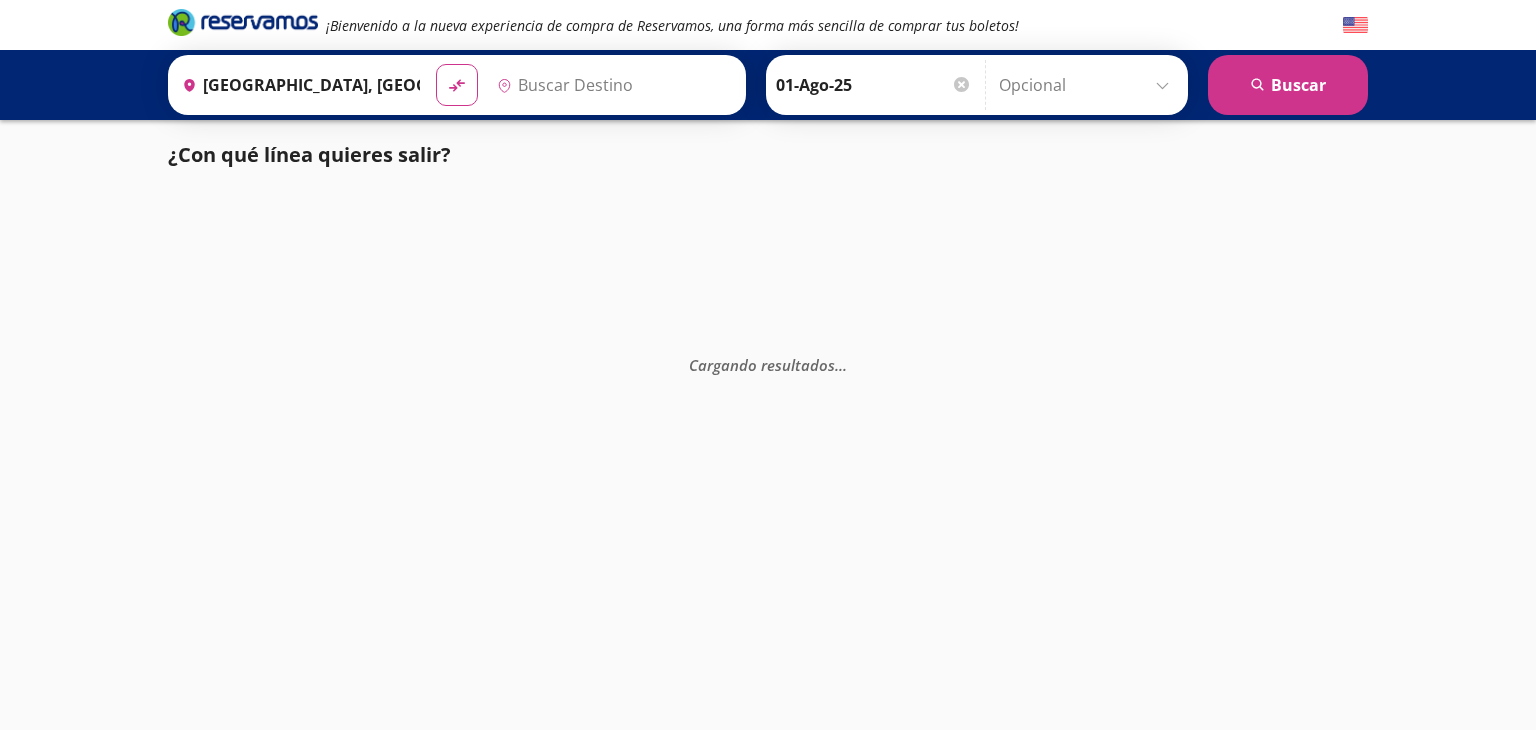 type on "Acapulco Diamante, [GEOGRAPHIC_DATA]" 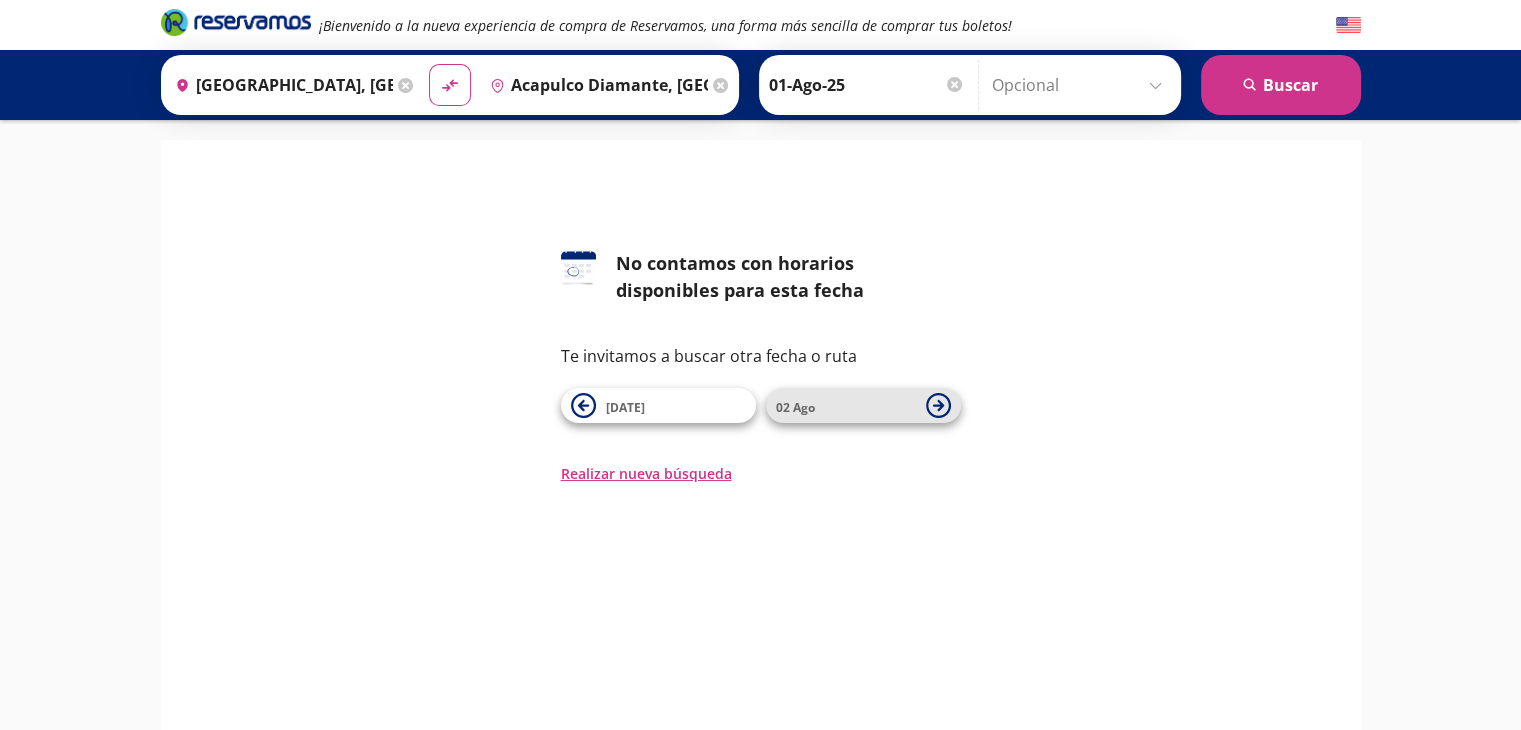 click on "02 Ago" at bounding box center [846, 406] 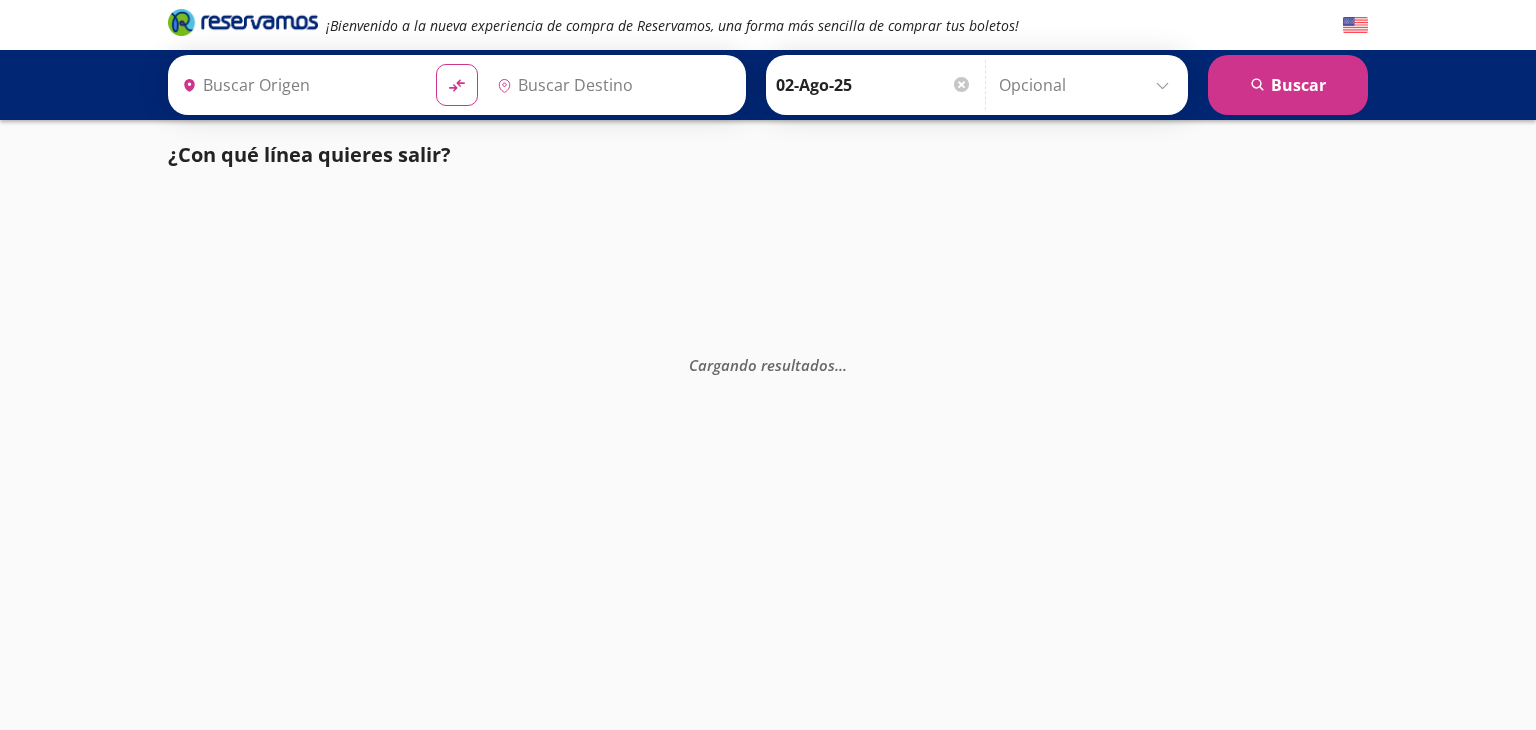 type on "Central del Norte, Distrito Federal" 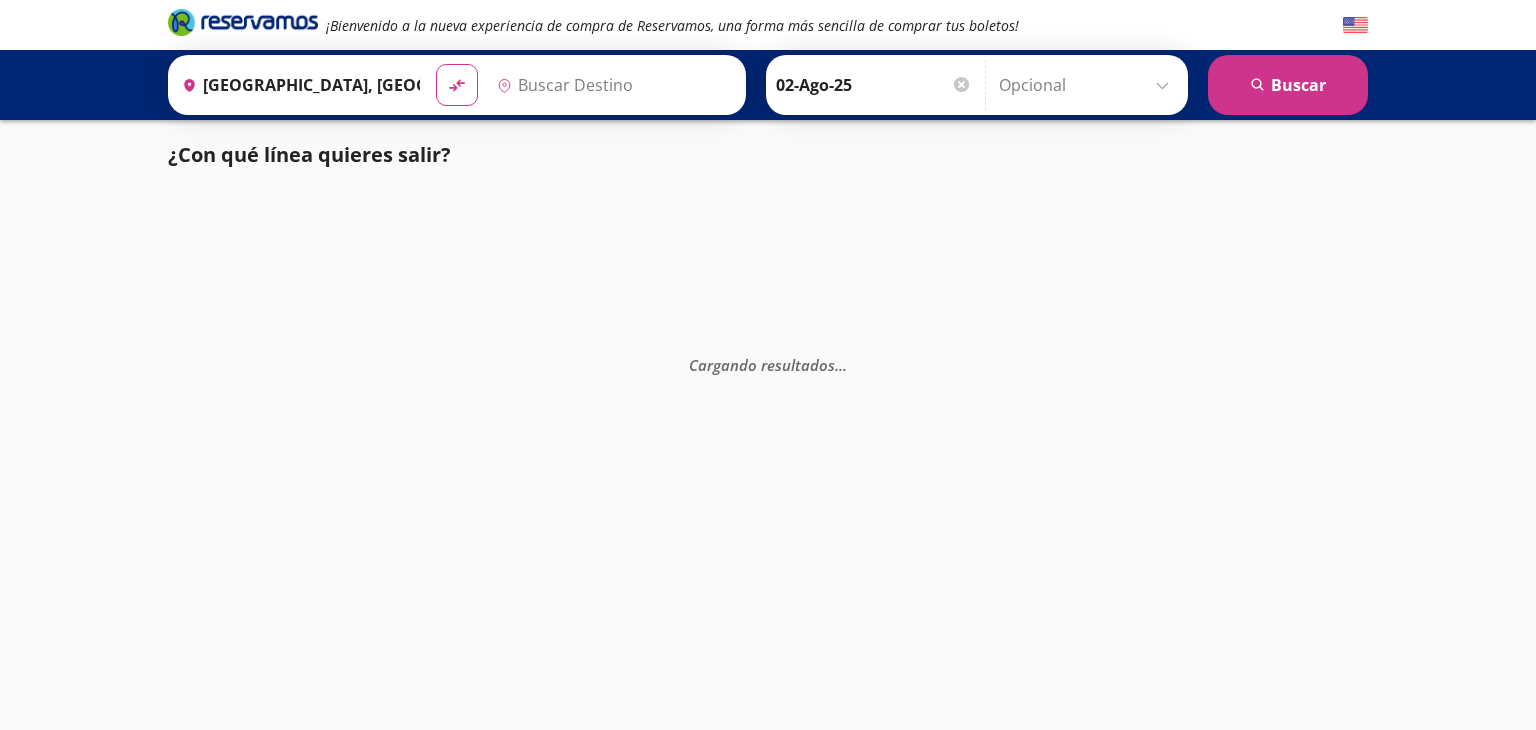 type on "Acapulco Diamante, [GEOGRAPHIC_DATA]" 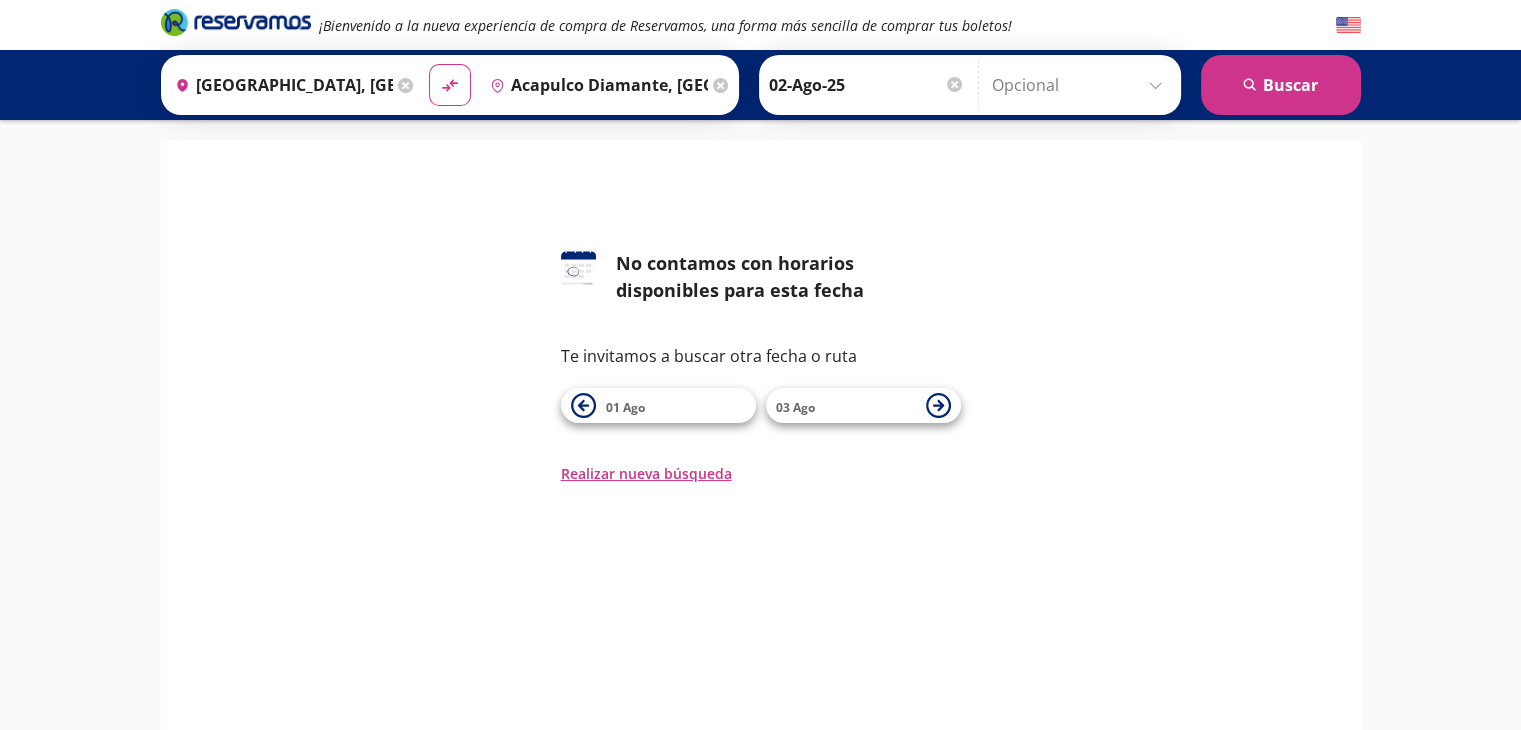 click on "03 Ago" at bounding box center (846, 406) 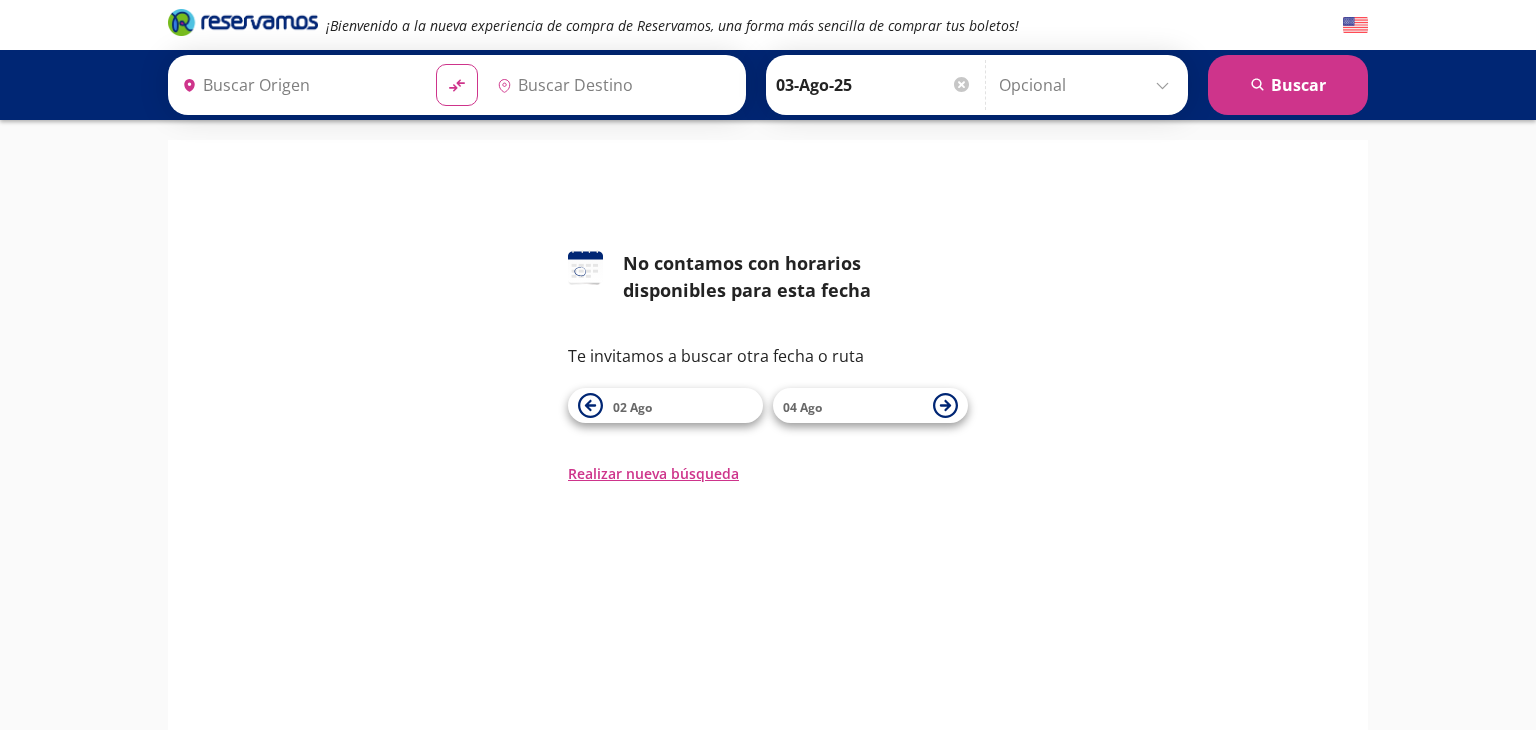 type on "Central del Norte, Distrito Federal" 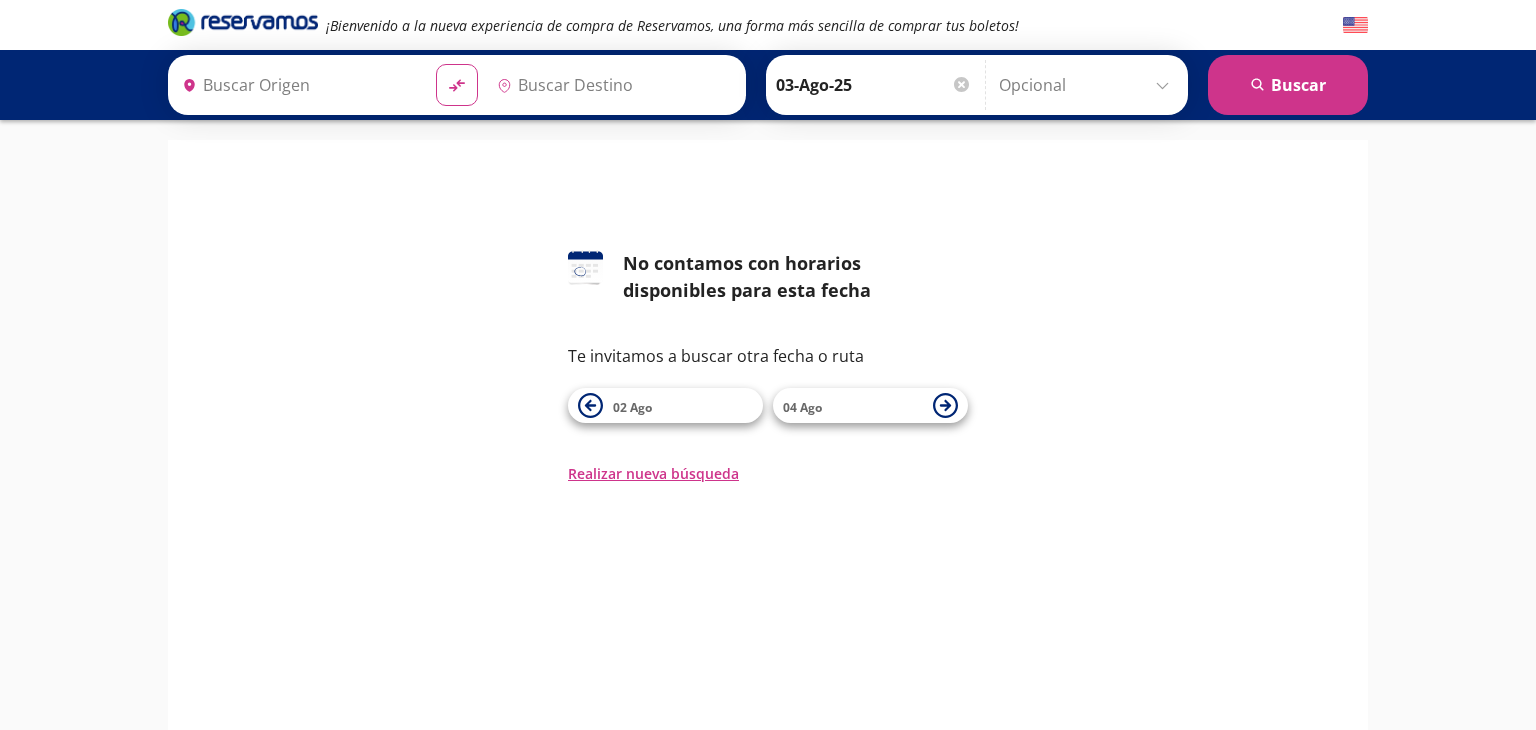 type on "Acapulco Diamante, [GEOGRAPHIC_DATA]" 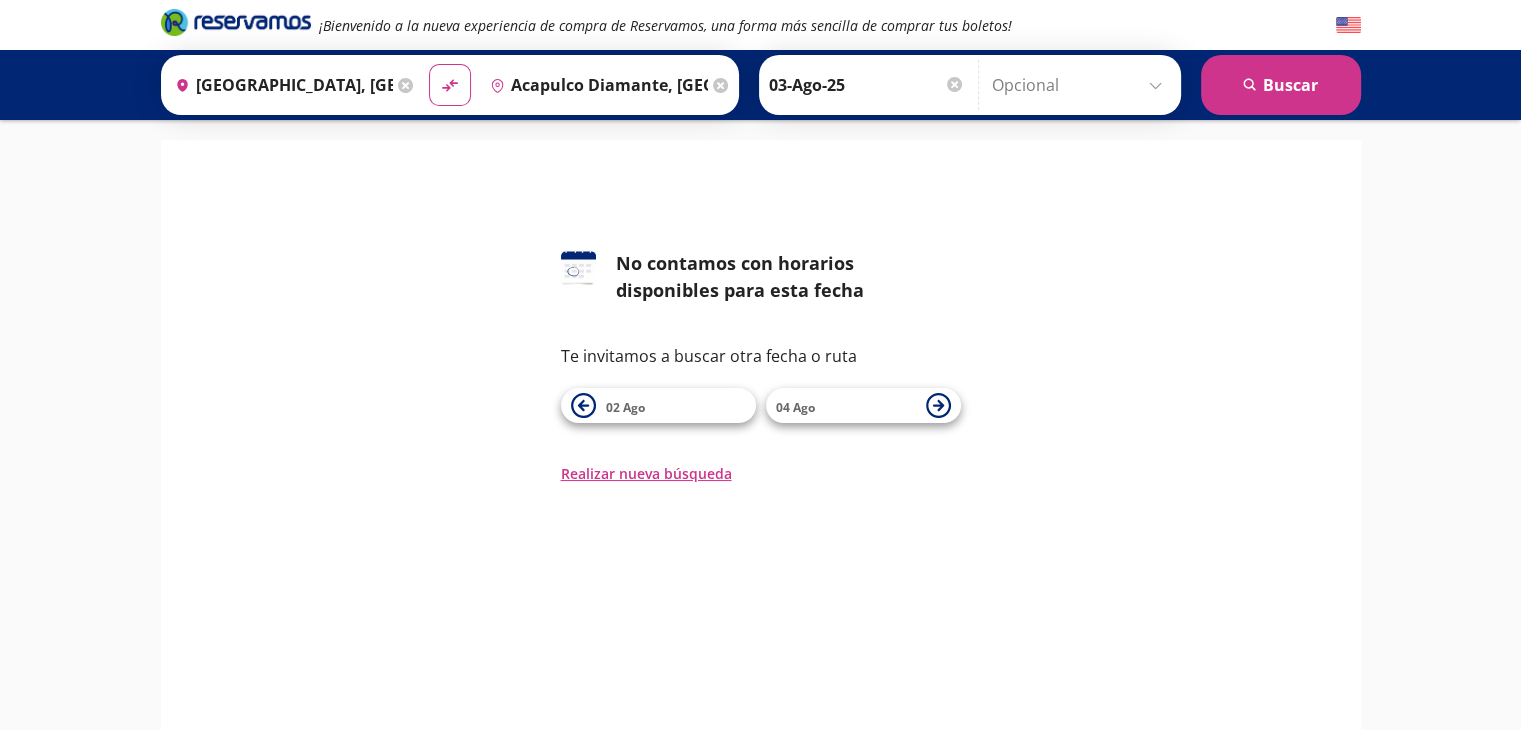 click on "04 Ago" at bounding box center (846, 406) 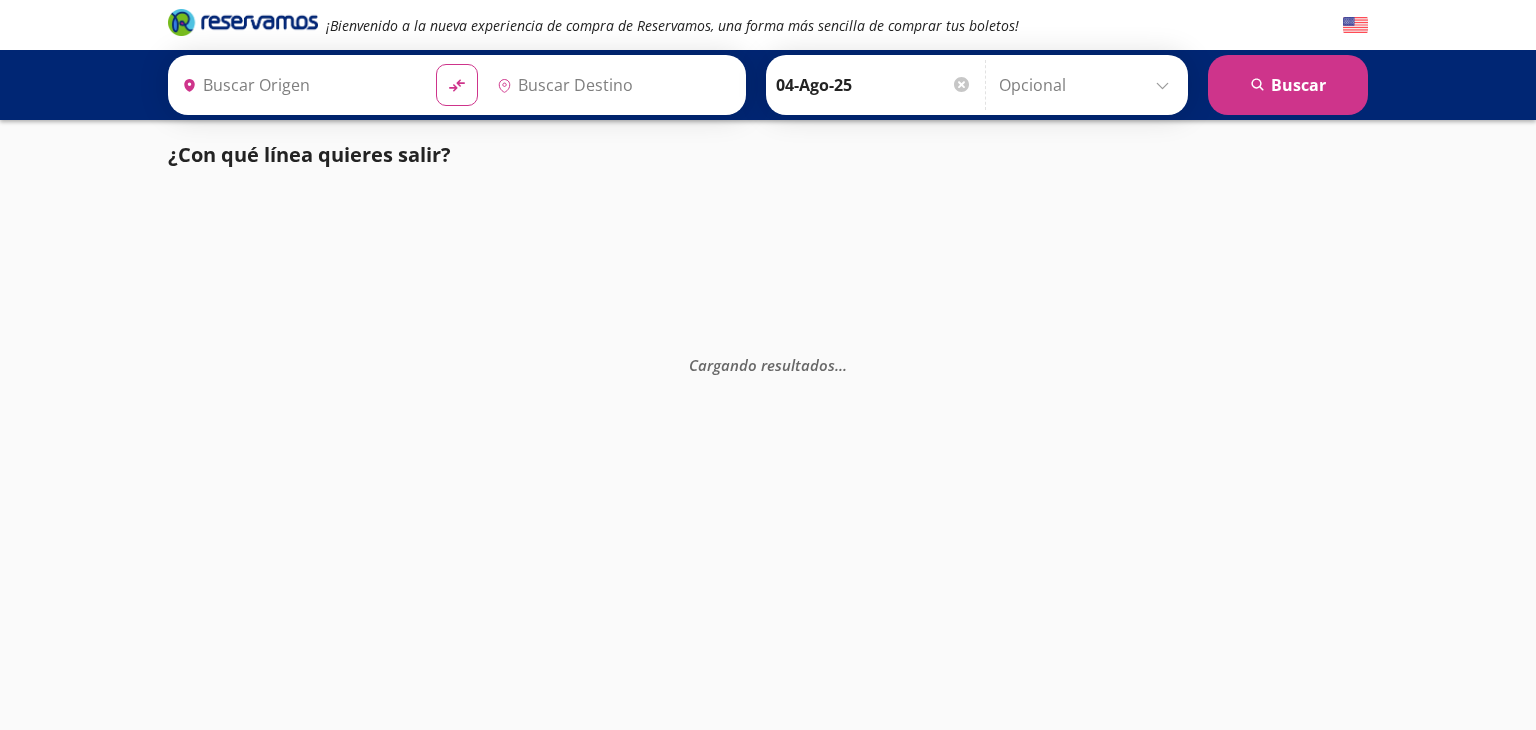 type on "Central del Norte, Distrito Federal" 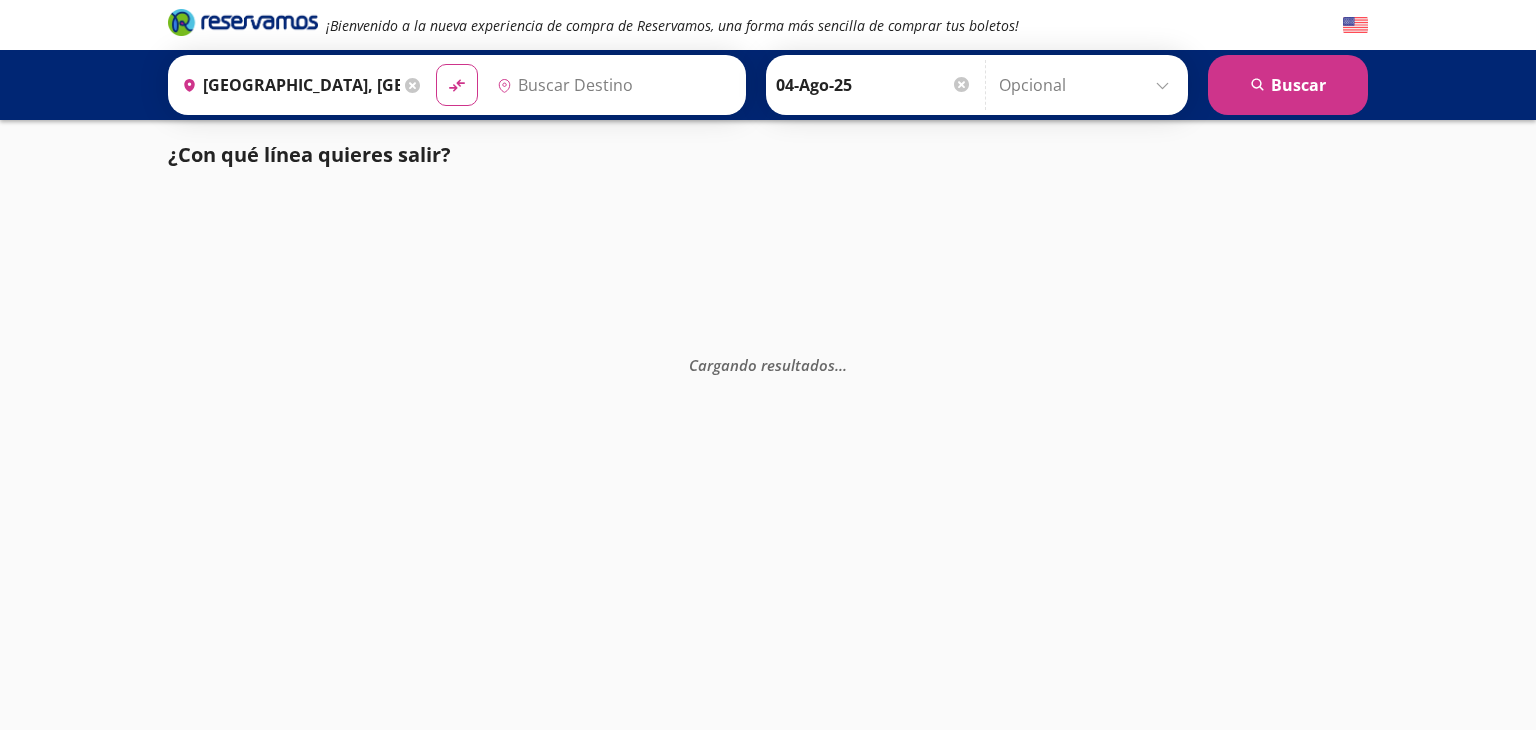type on "Acapulco Diamante, [GEOGRAPHIC_DATA]" 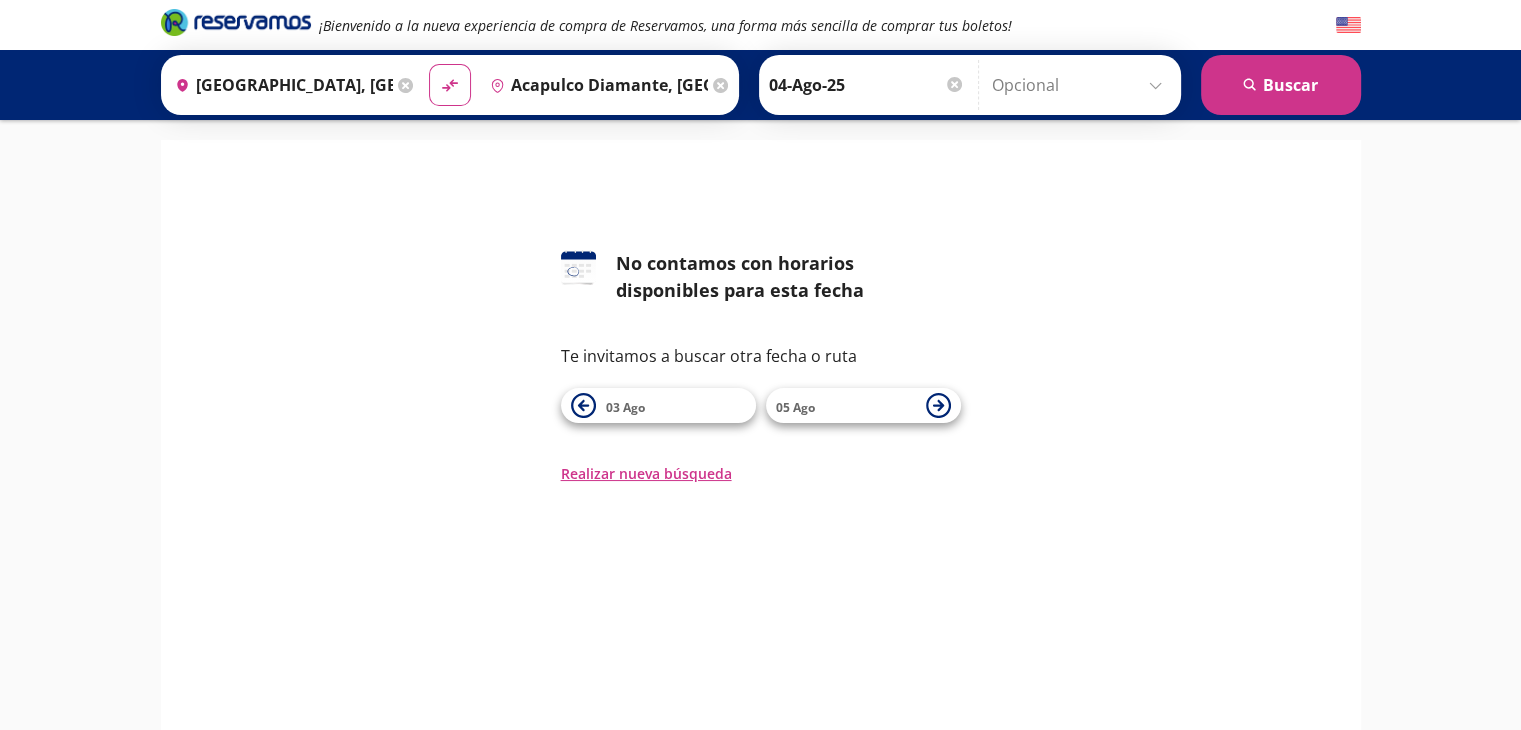 click on "05 Ago" at bounding box center (846, 406) 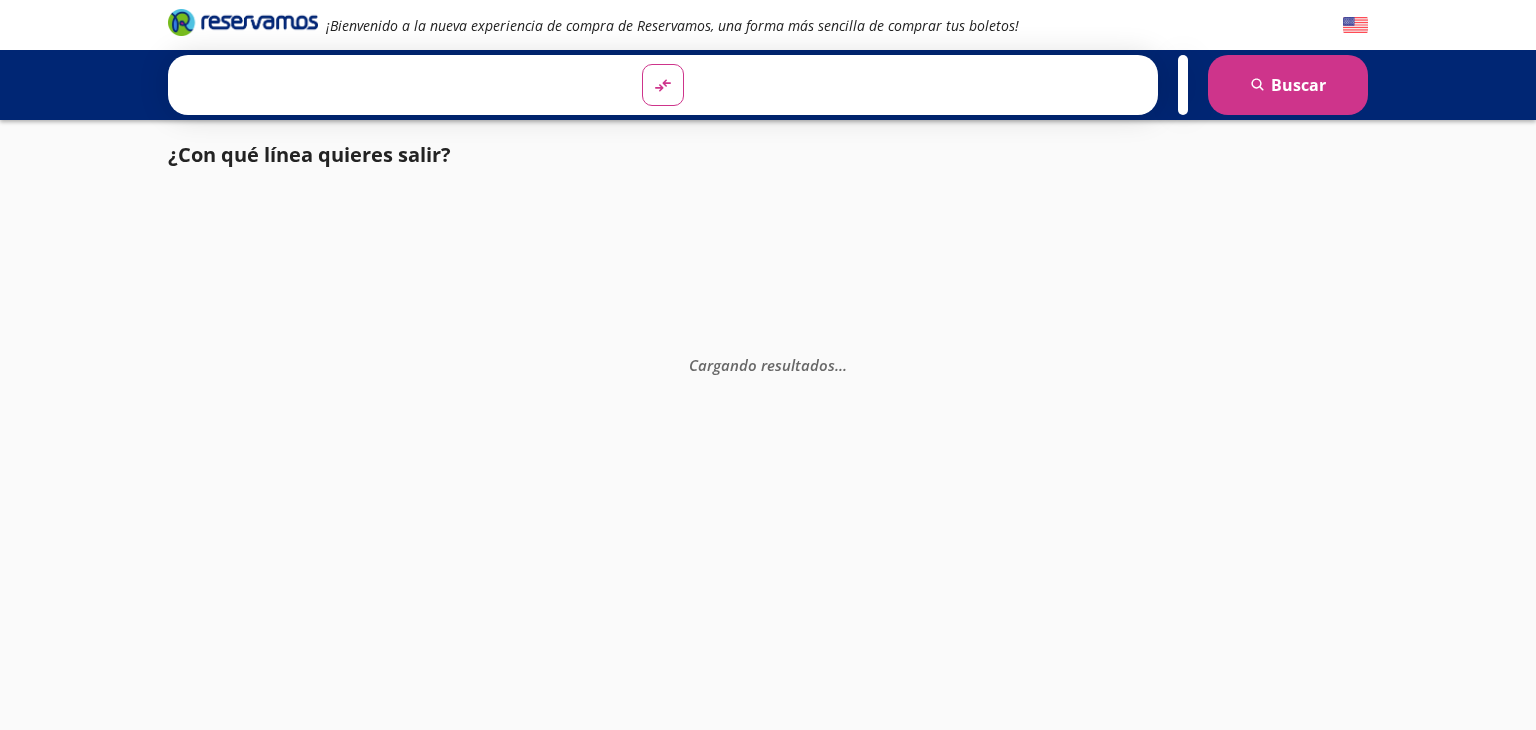 click on "Cargando resultados . . ." at bounding box center [768, 555] 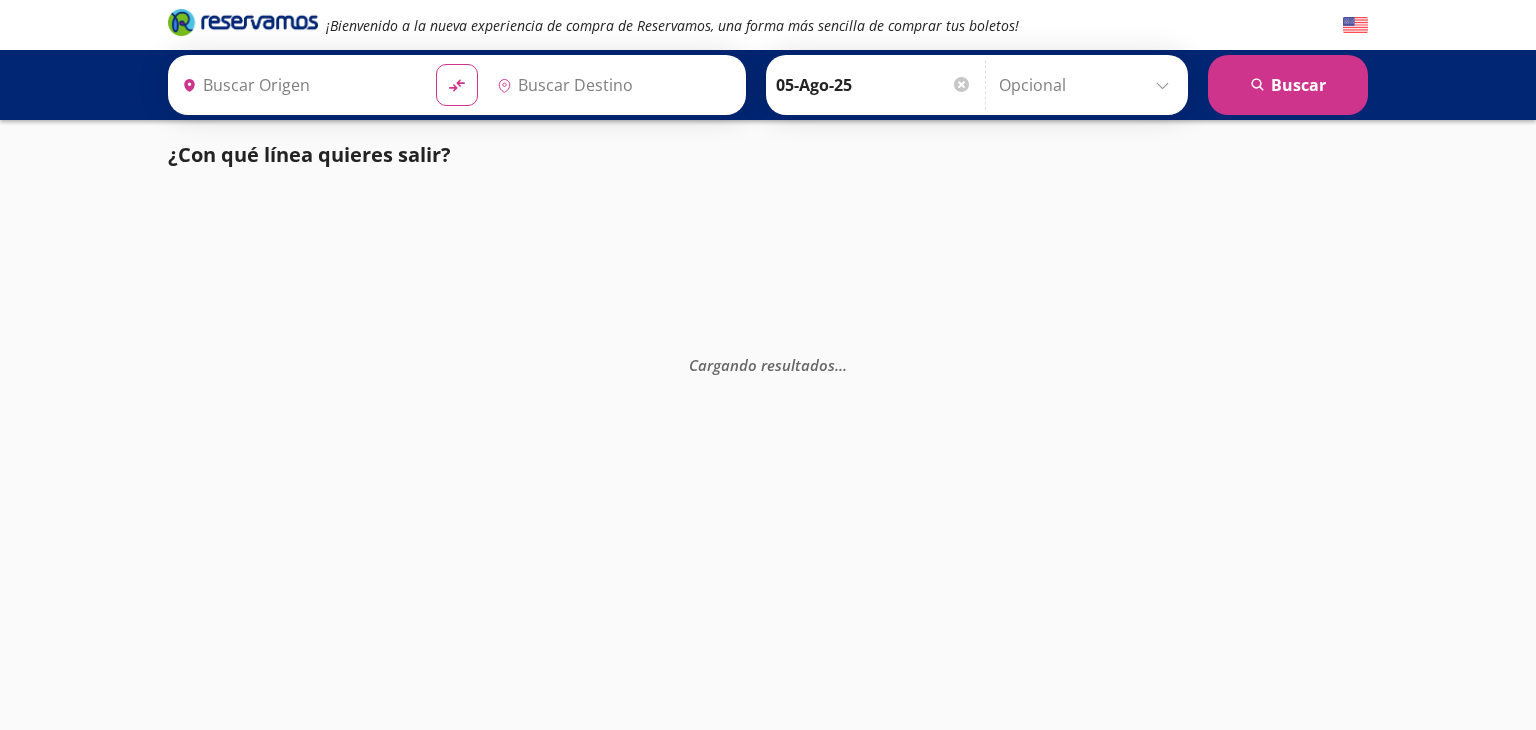 type on "Central del Norte, Distrito Federal" 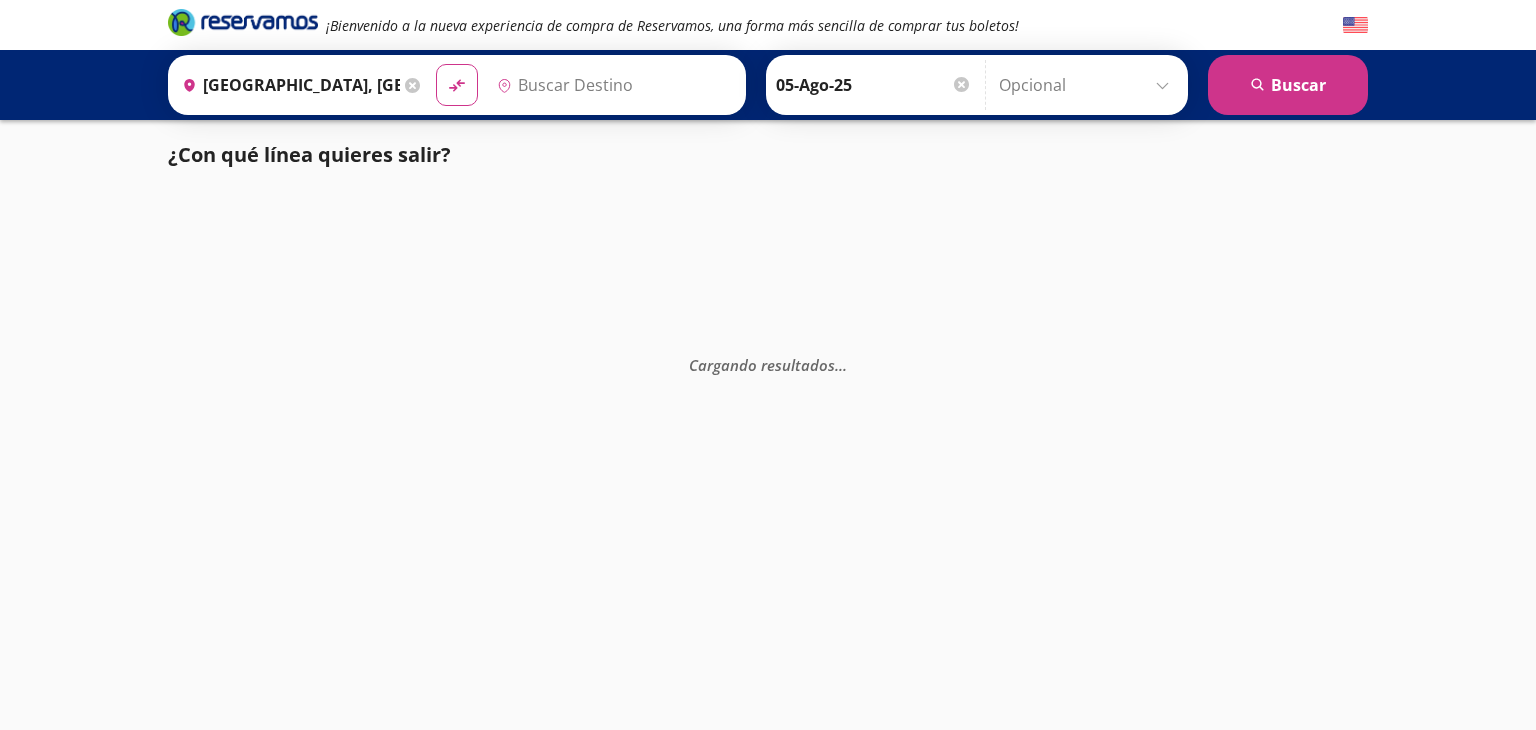 type on "Acapulco Diamante, [GEOGRAPHIC_DATA]" 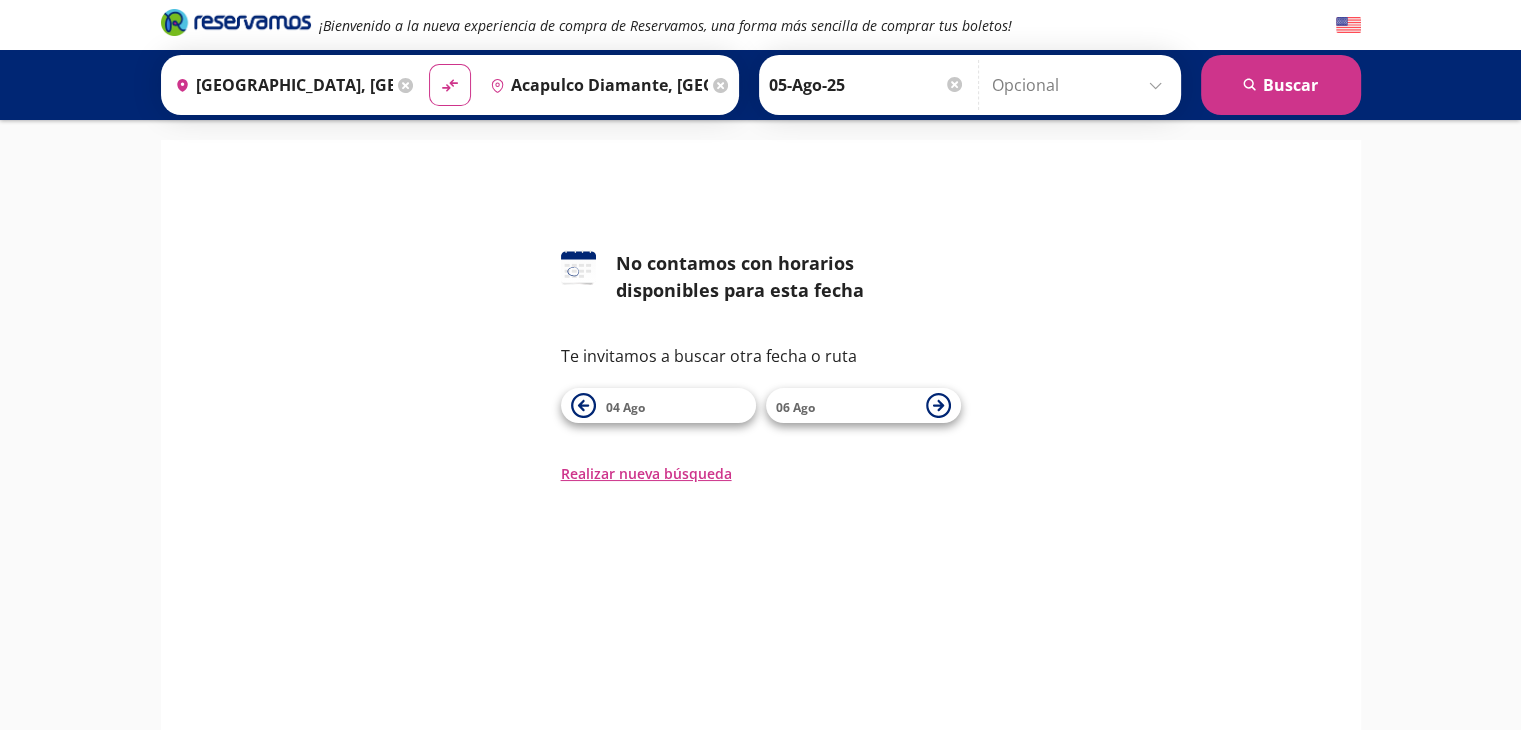 click on "06 Ago" at bounding box center (846, 406) 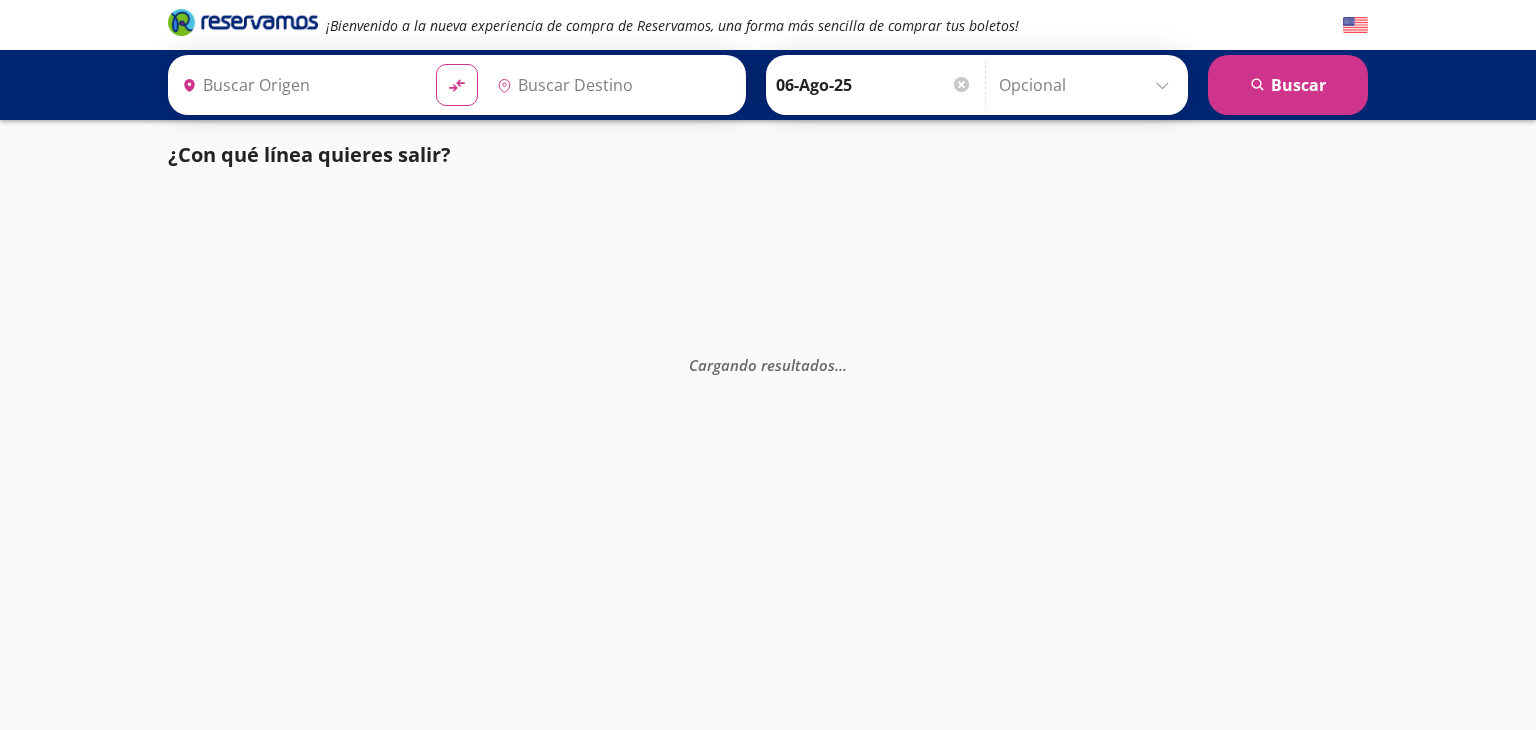 type on "Central del Norte, Distrito Federal" 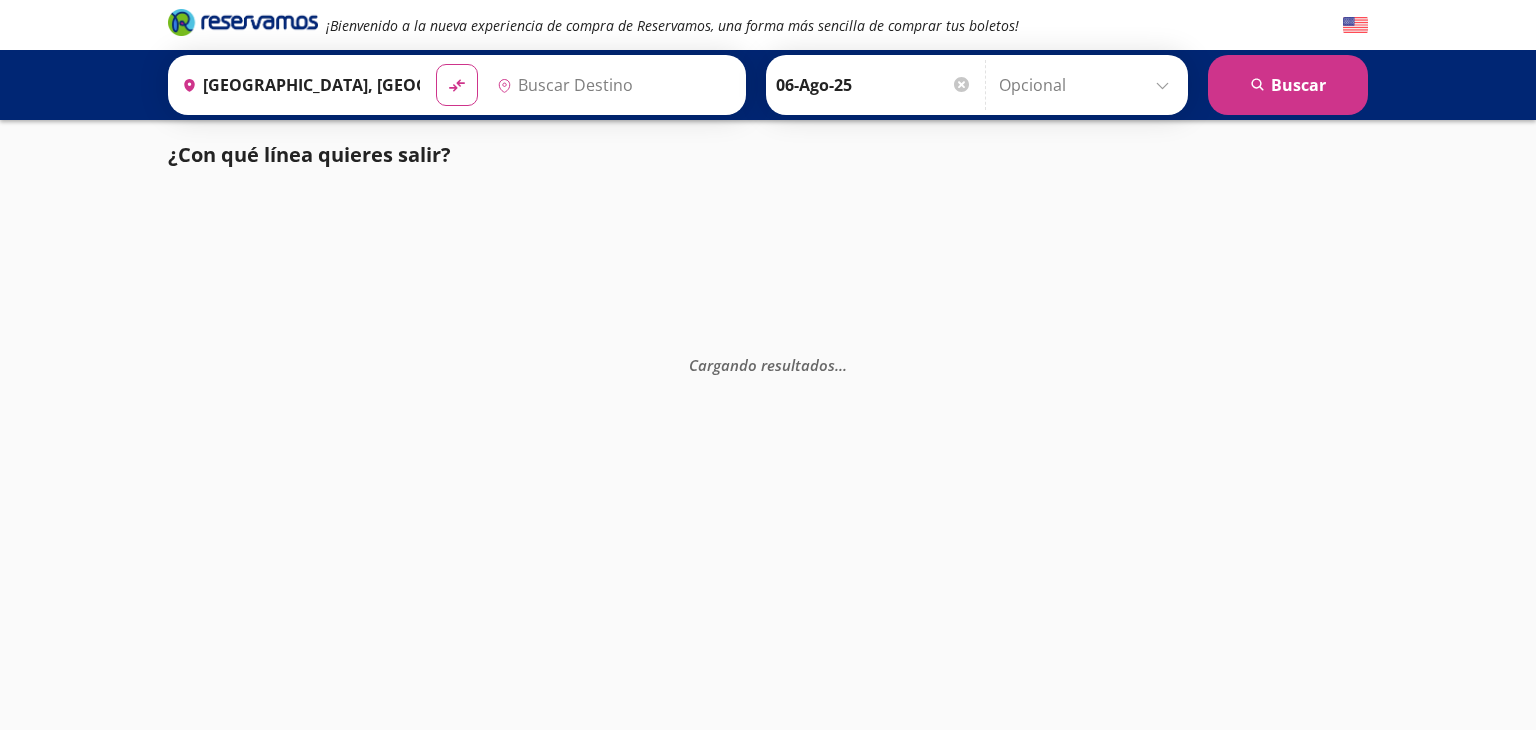 type on "Acapulco Diamante, [GEOGRAPHIC_DATA]" 